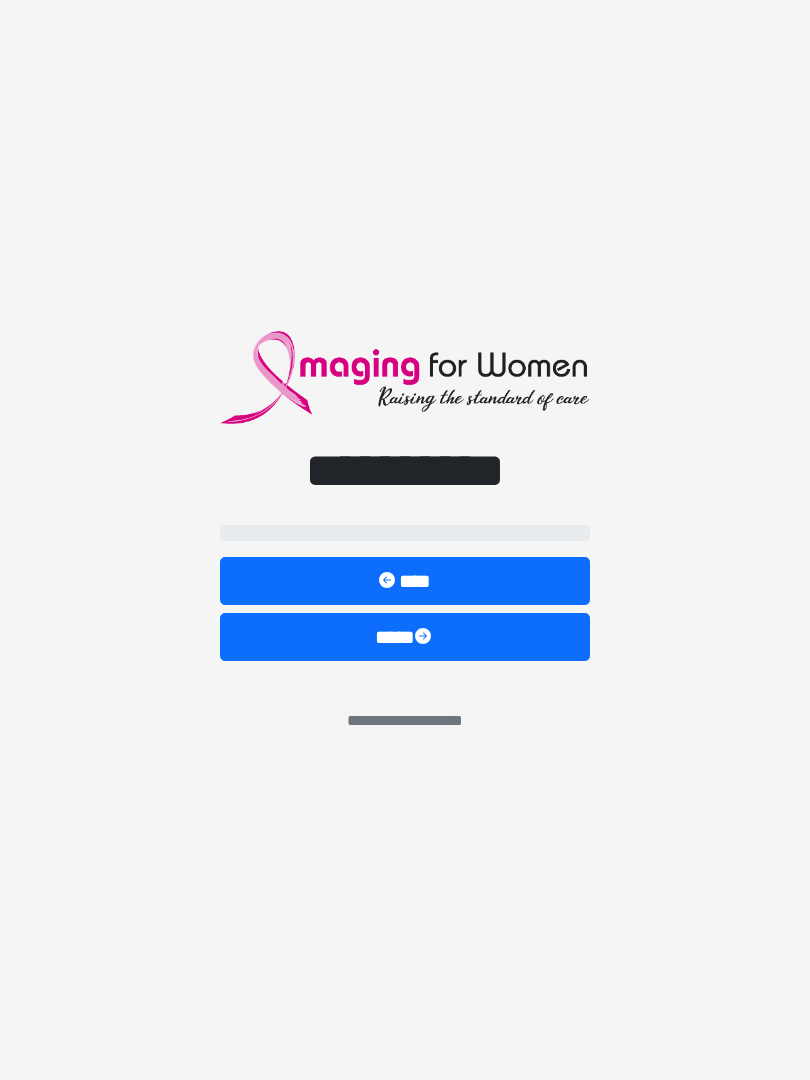 scroll, scrollTop: 0, scrollLeft: 0, axis: both 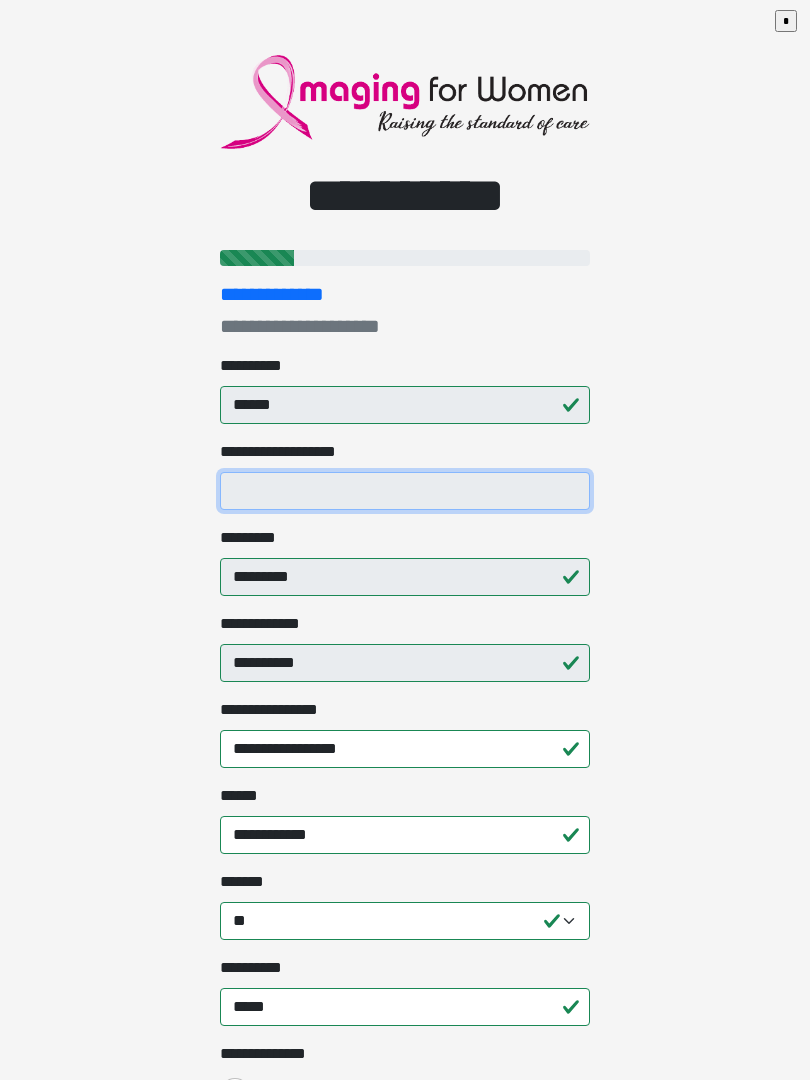 click on "**********" at bounding box center (405, 491) 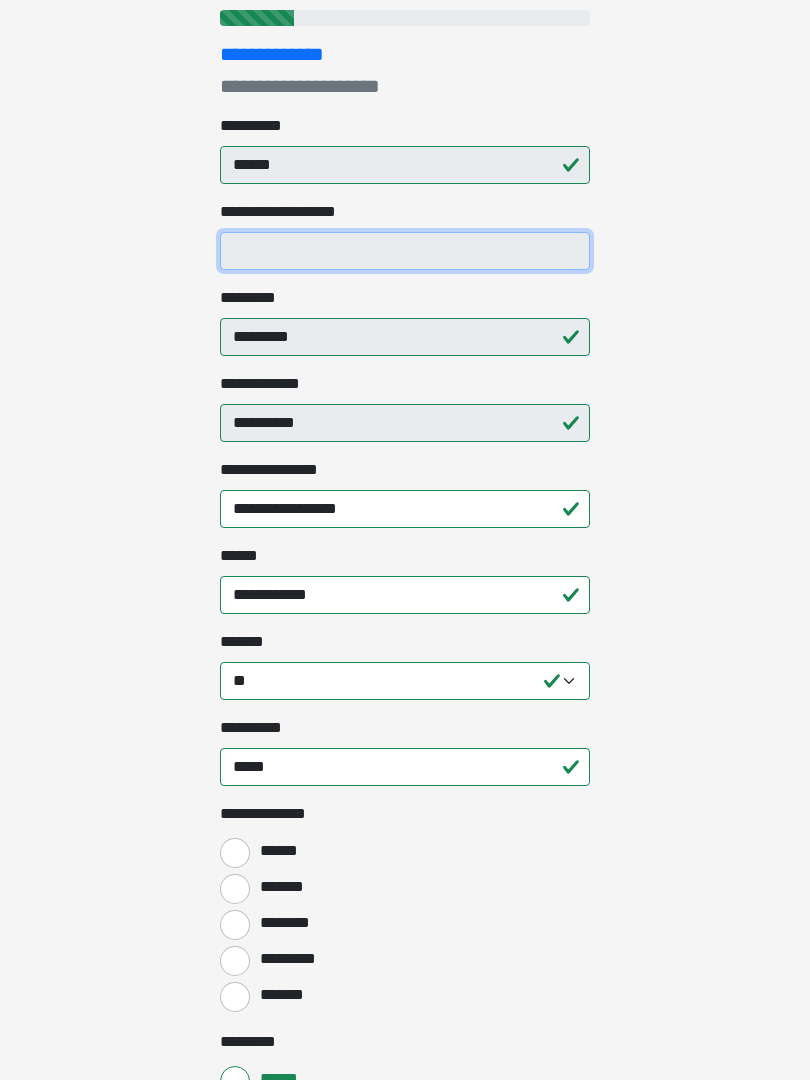 scroll, scrollTop: 239, scrollLeft: 0, axis: vertical 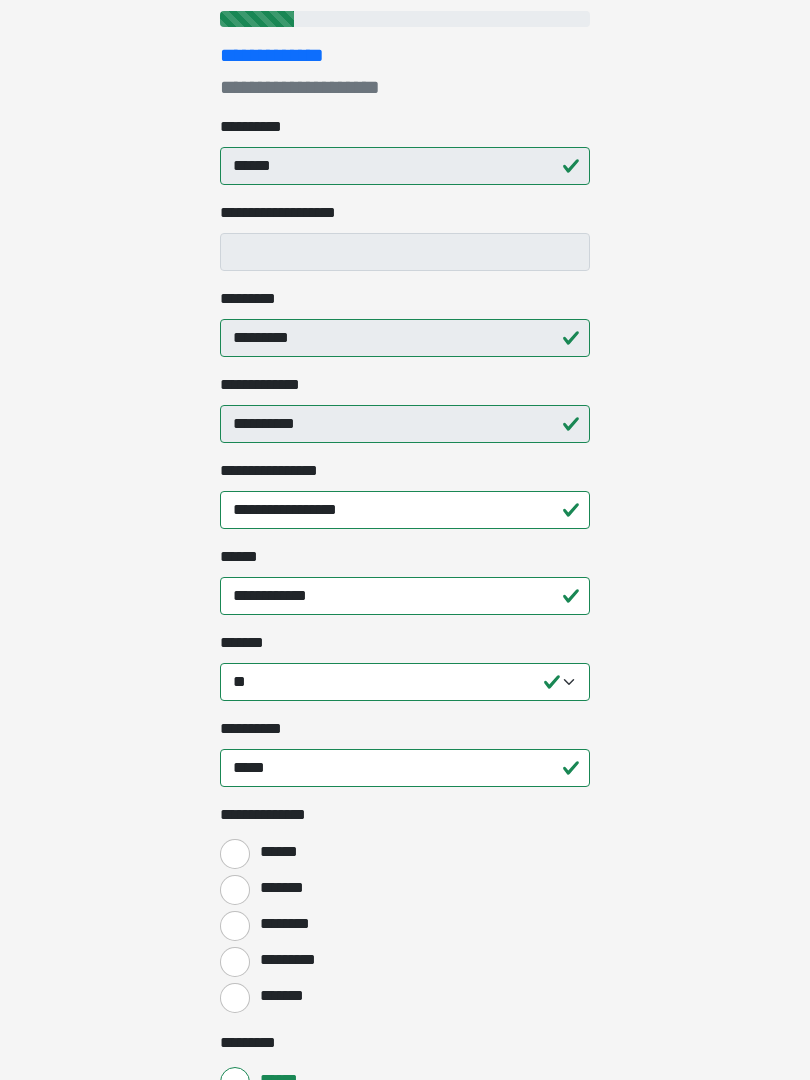 click on "**********" at bounding box center [405, 596] 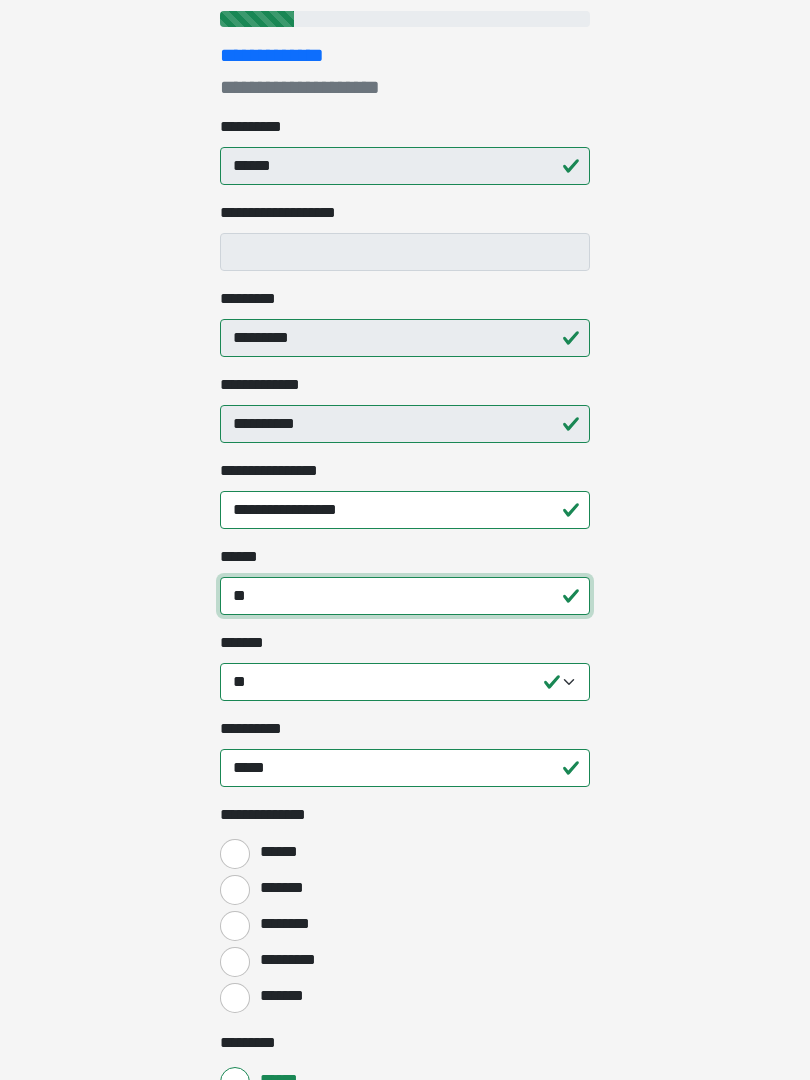 type on "*" 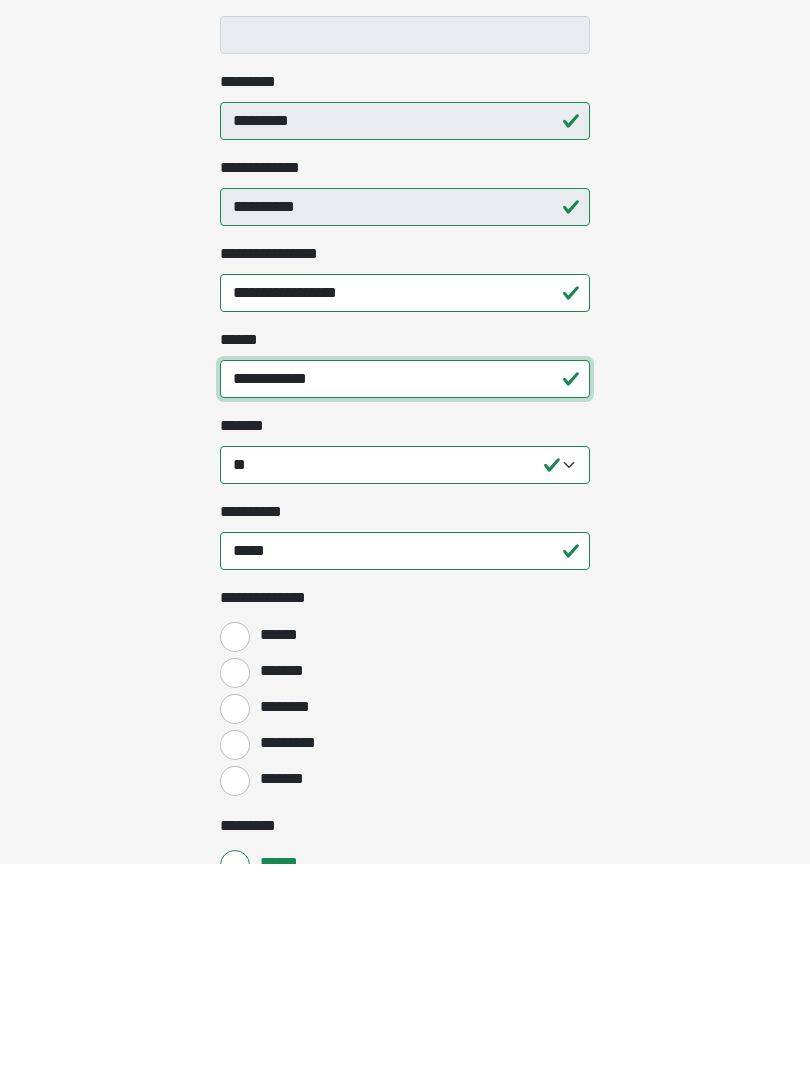 type on "**********" 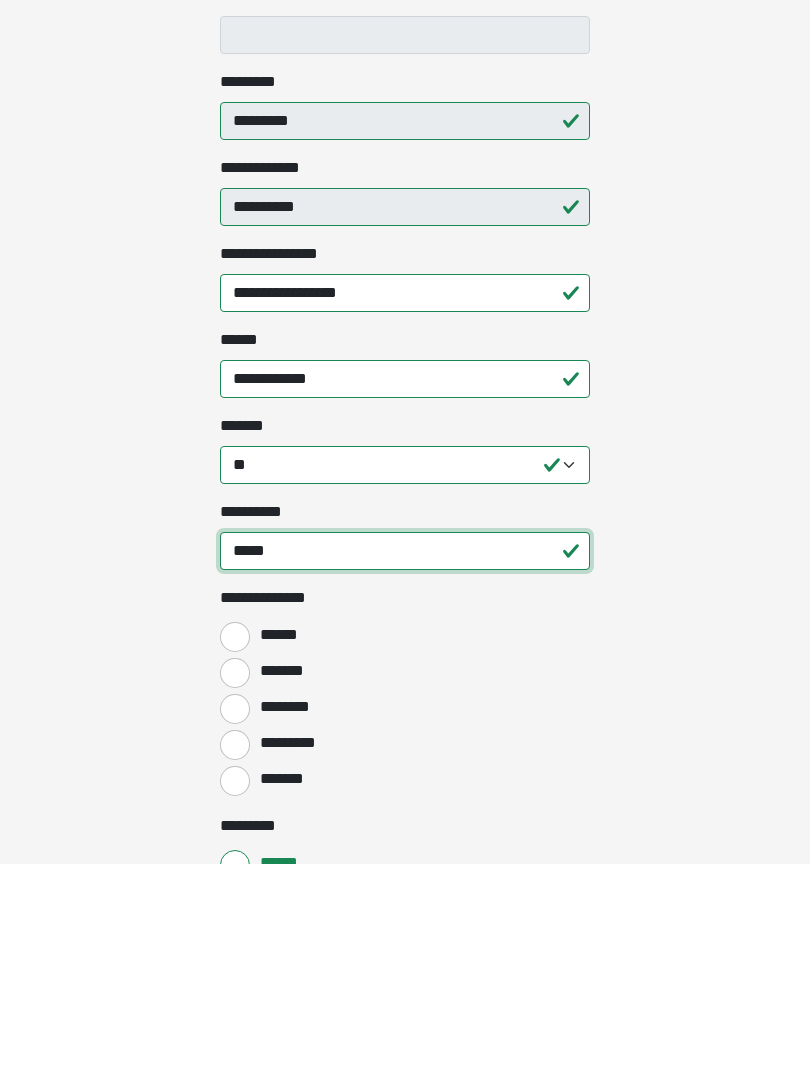 click on "*****" at bounding box center [405, 768] 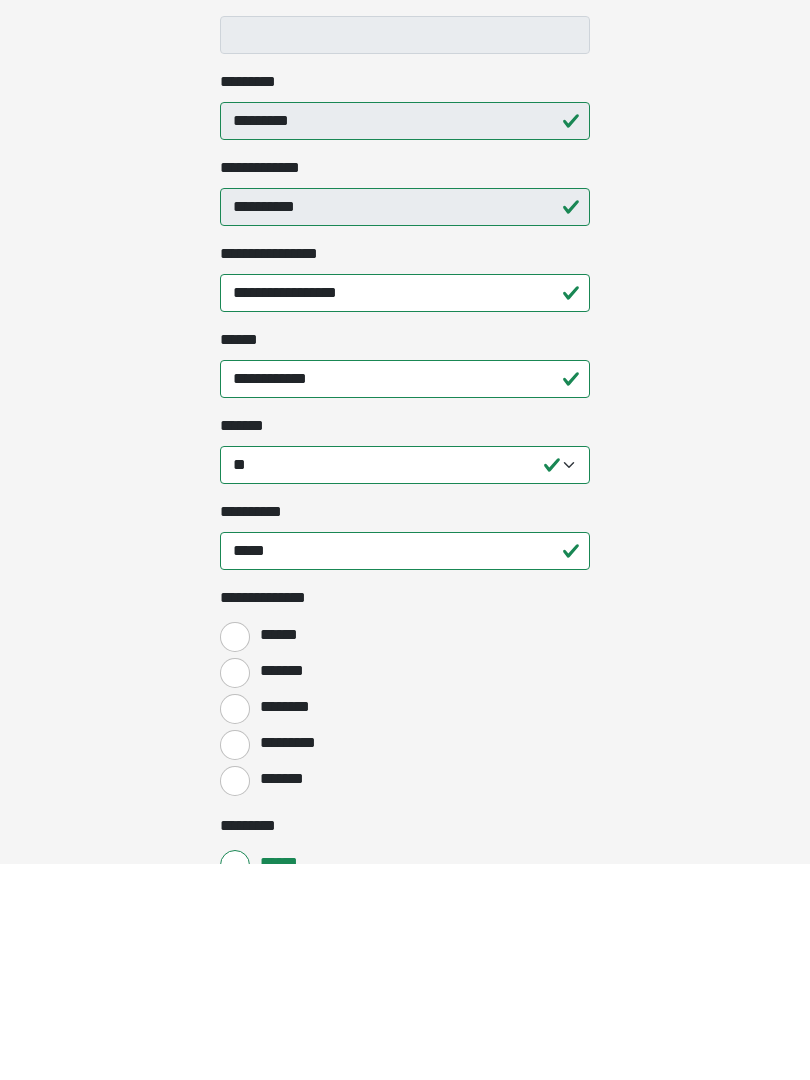 click on "******" at bounding box center [277, 852] 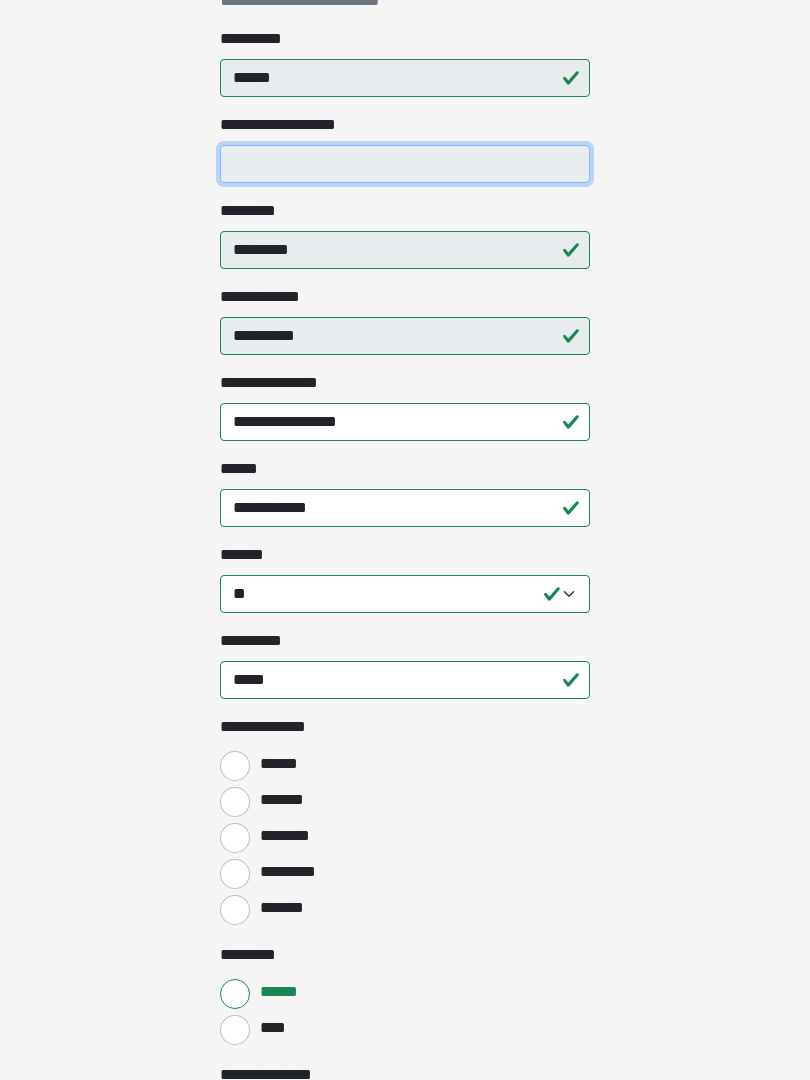 click on "**********" at bounding box center (405, 165) 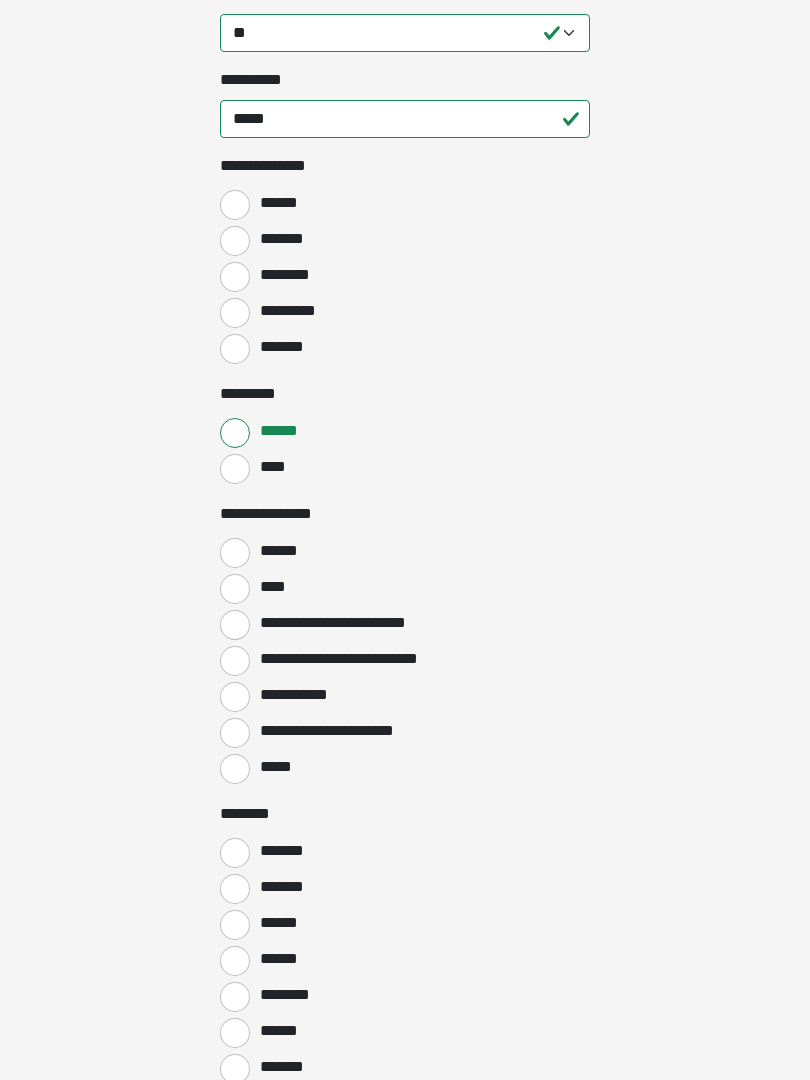 click on "******" at bounding box center [281, 551] 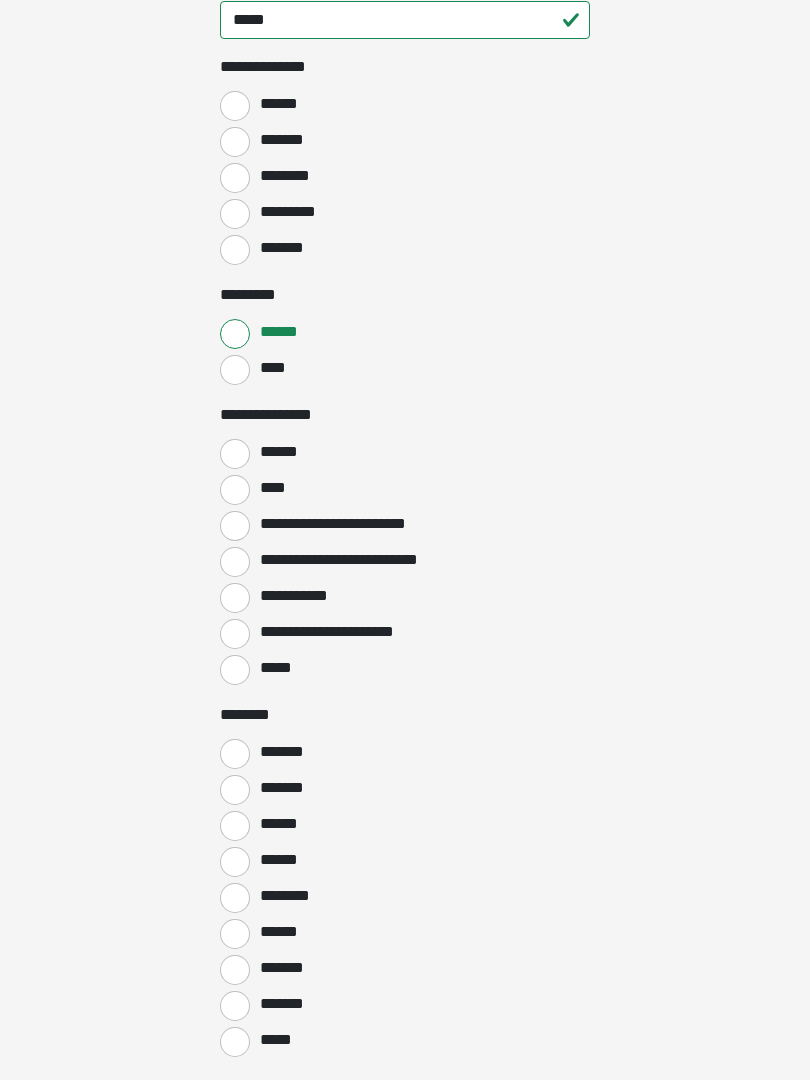 click on "*******" at bounding box center [281, 752] 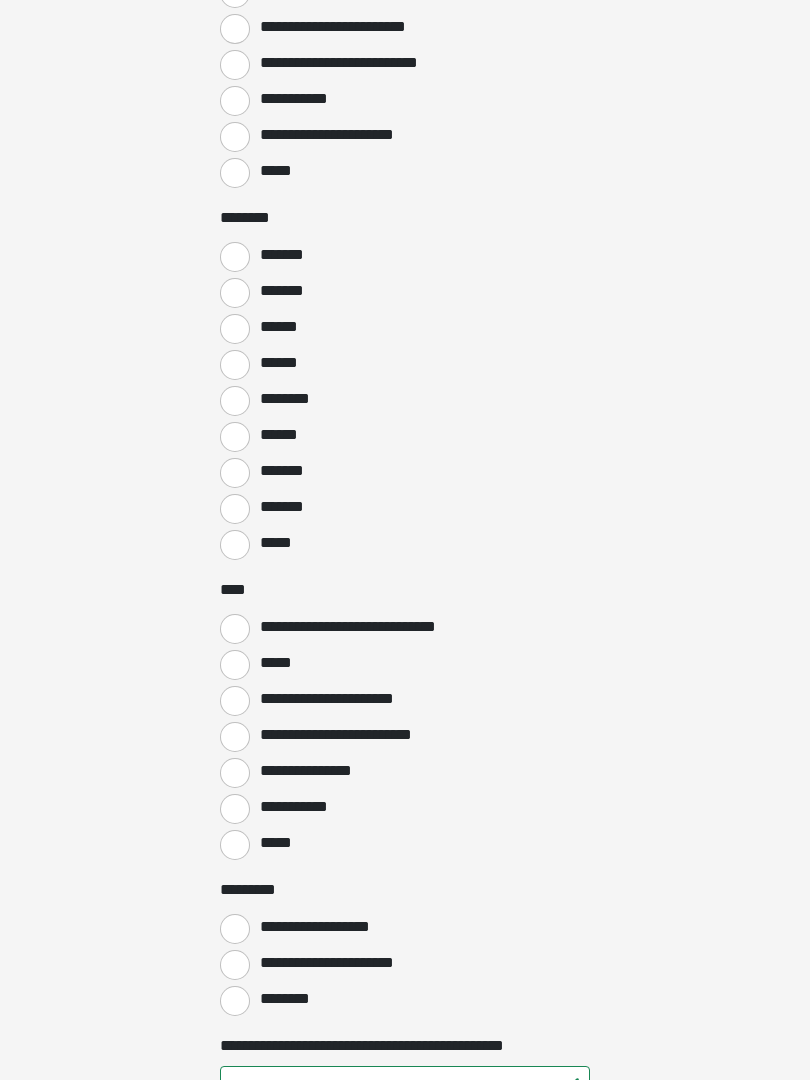 scroll, scrollTop: 1484, scrollLeft: 0, axis: vertical 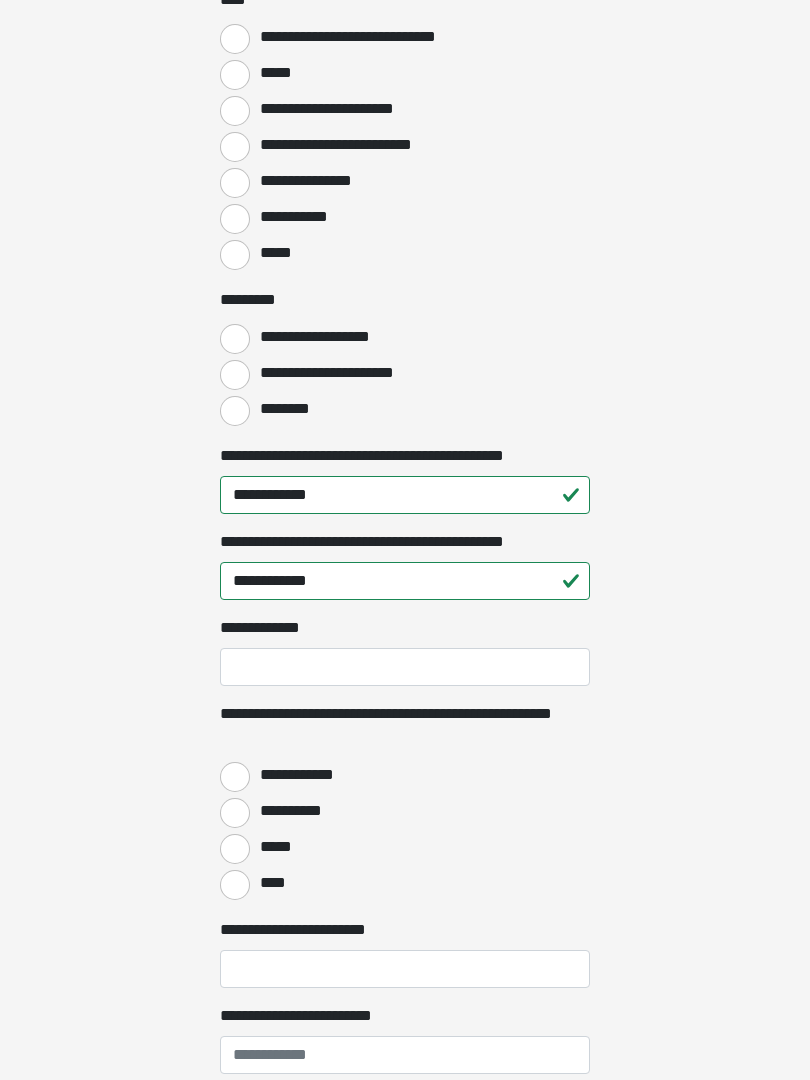 click on "**********" at bounding box center [405, 185] 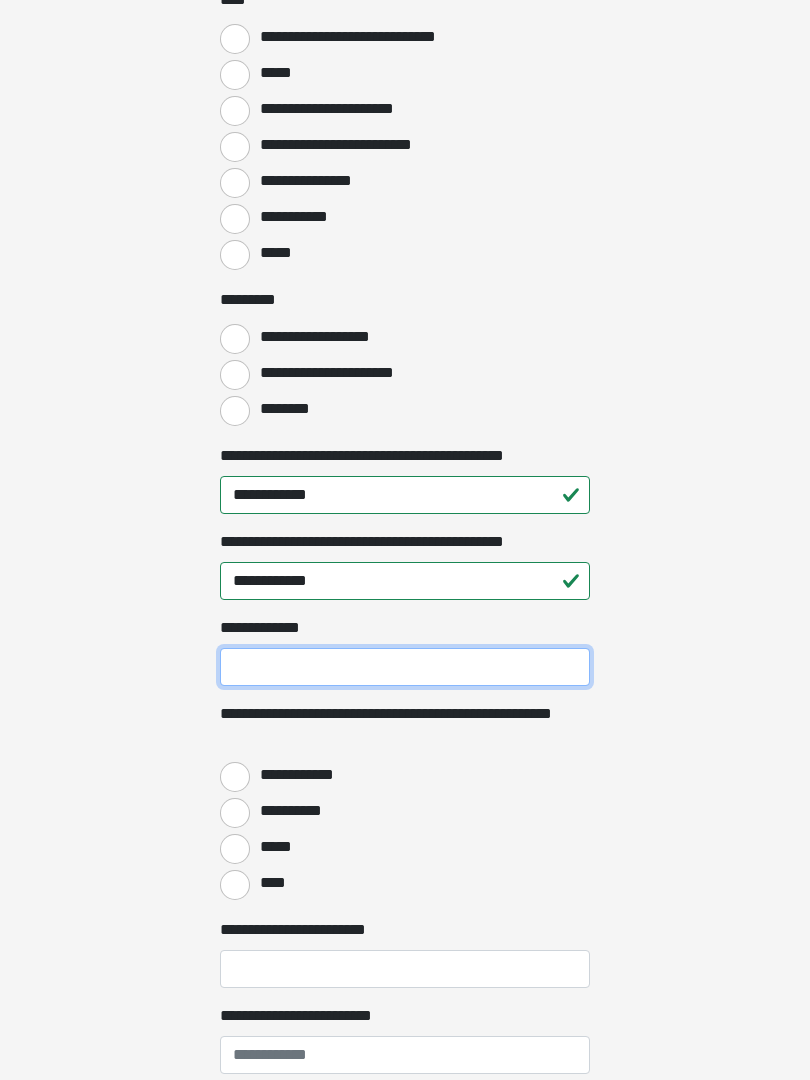 click on "**********" at bounding box center (405, 668) 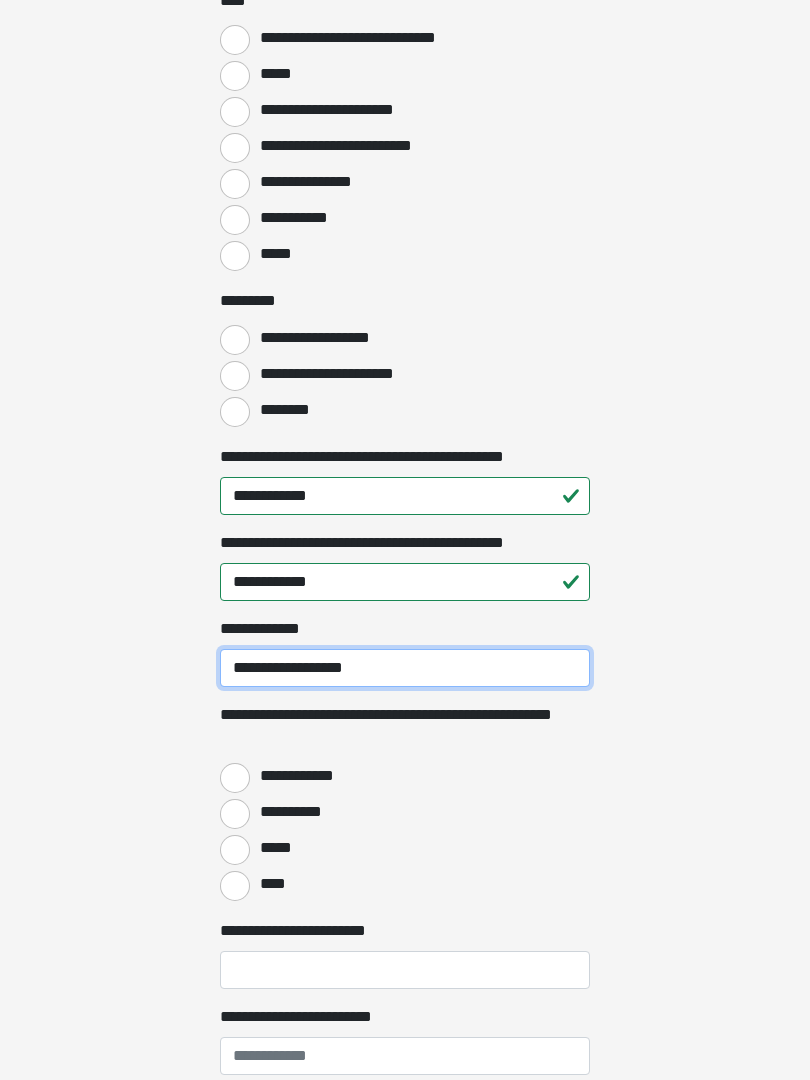 type on "**********" 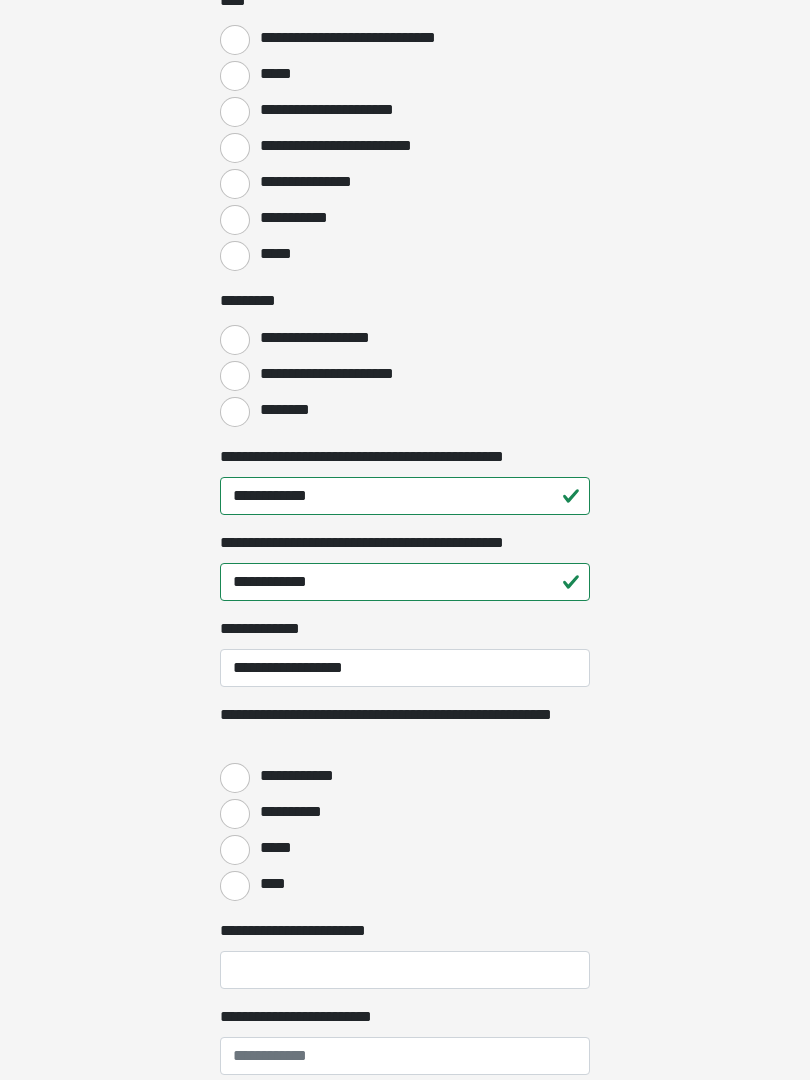 click on "**********" at bounding box center (405, -1533) 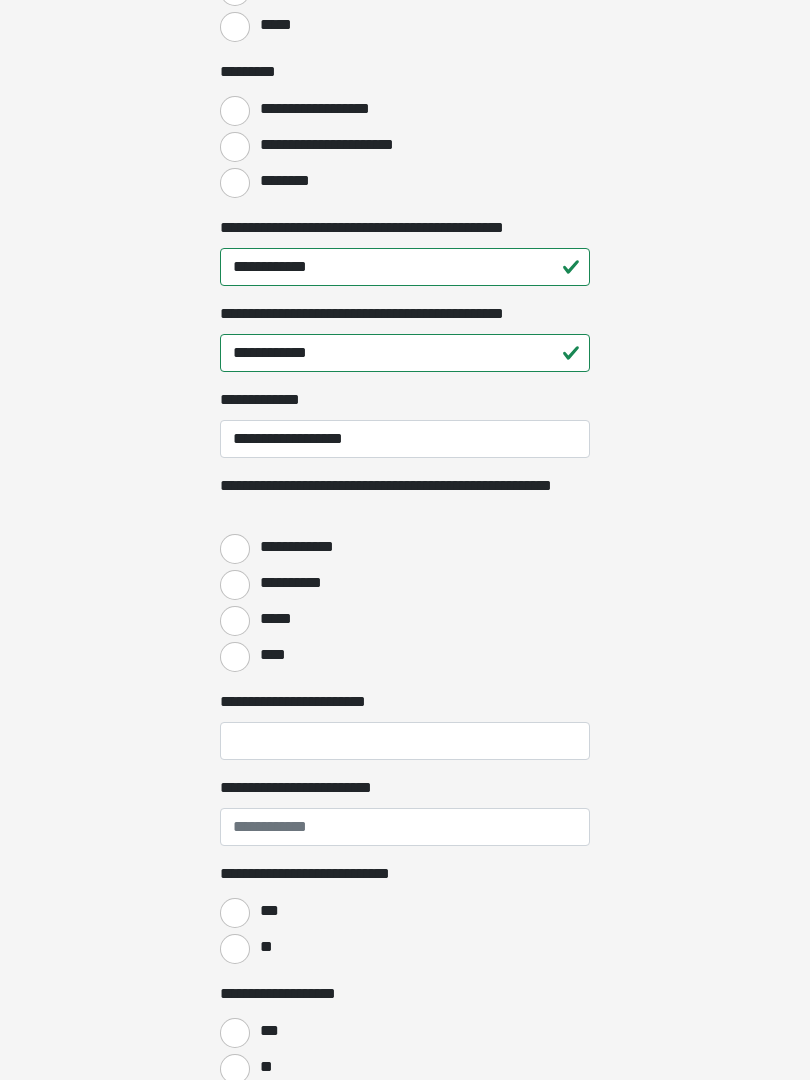 scroll, scrollTop: 2302, scrollLeft: 0, axis: vertical 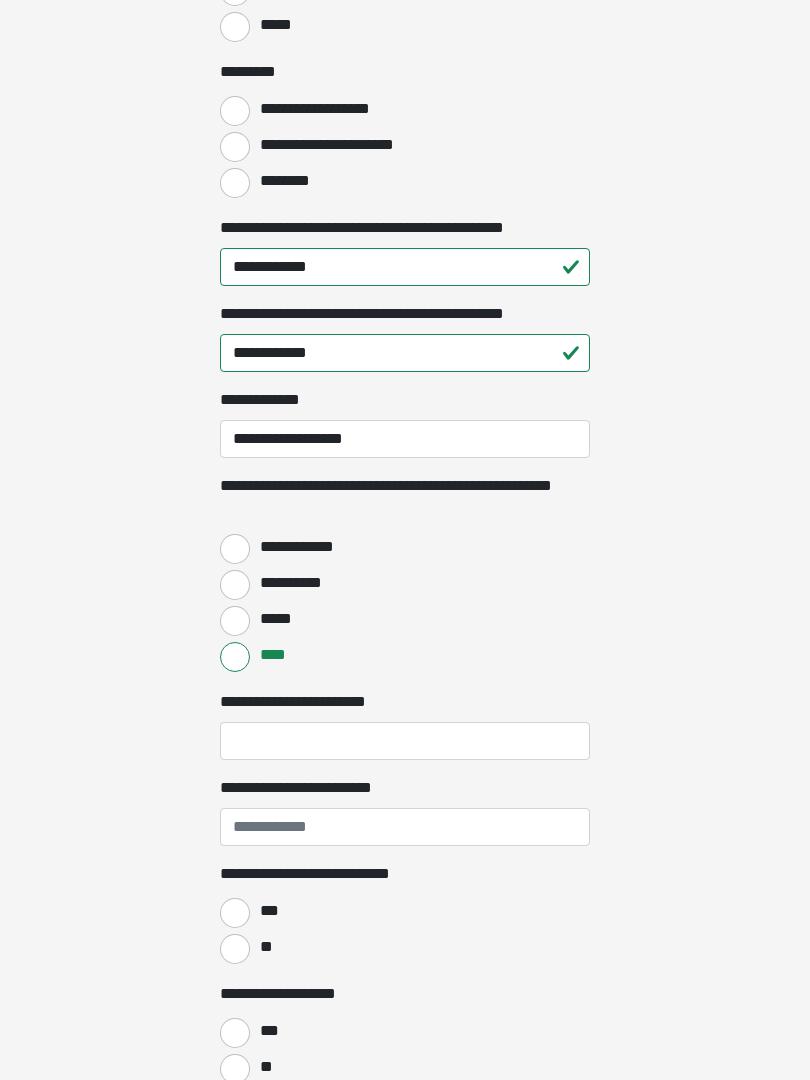 click on "**********" at bounding box center (405, 547) 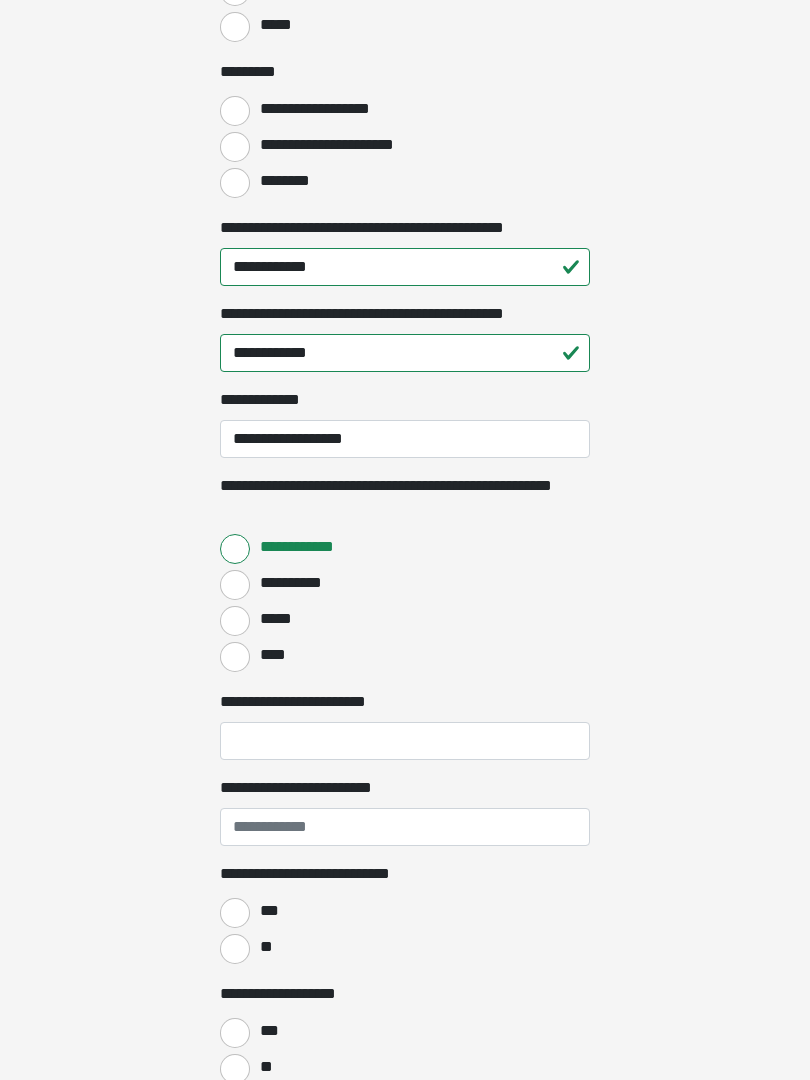 click on "****" at bounding box center (270, 655) 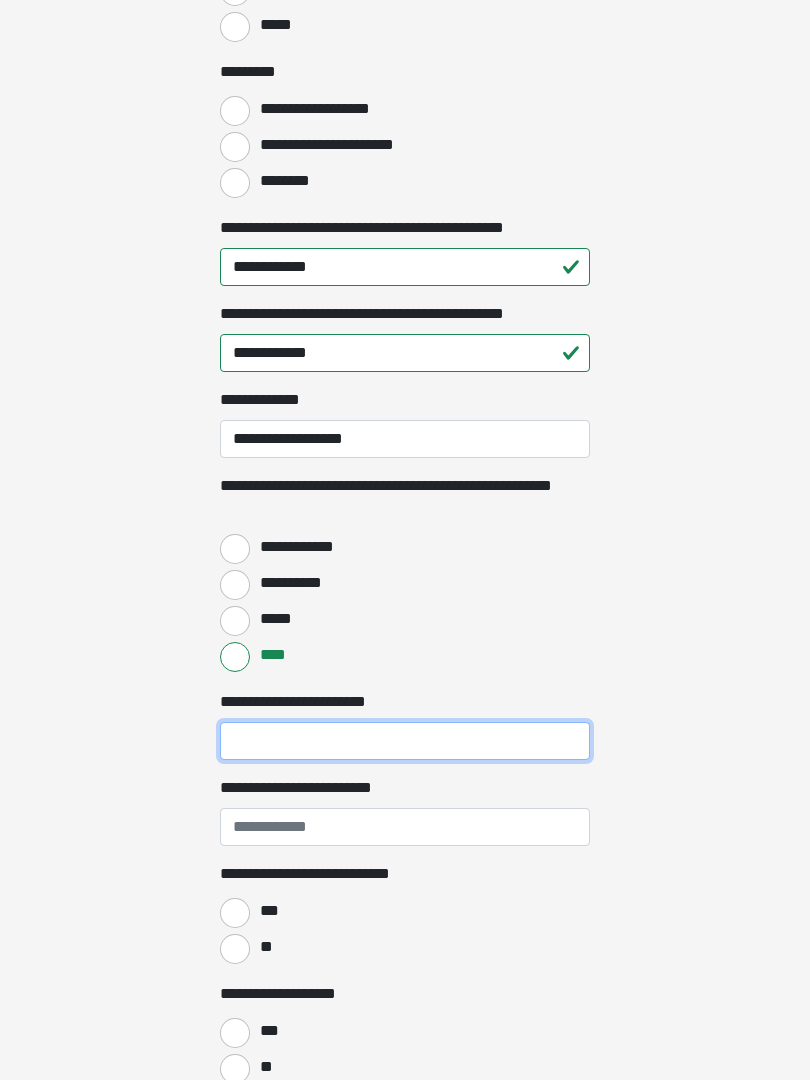 click on "**********" at bounding box center [405, 741] 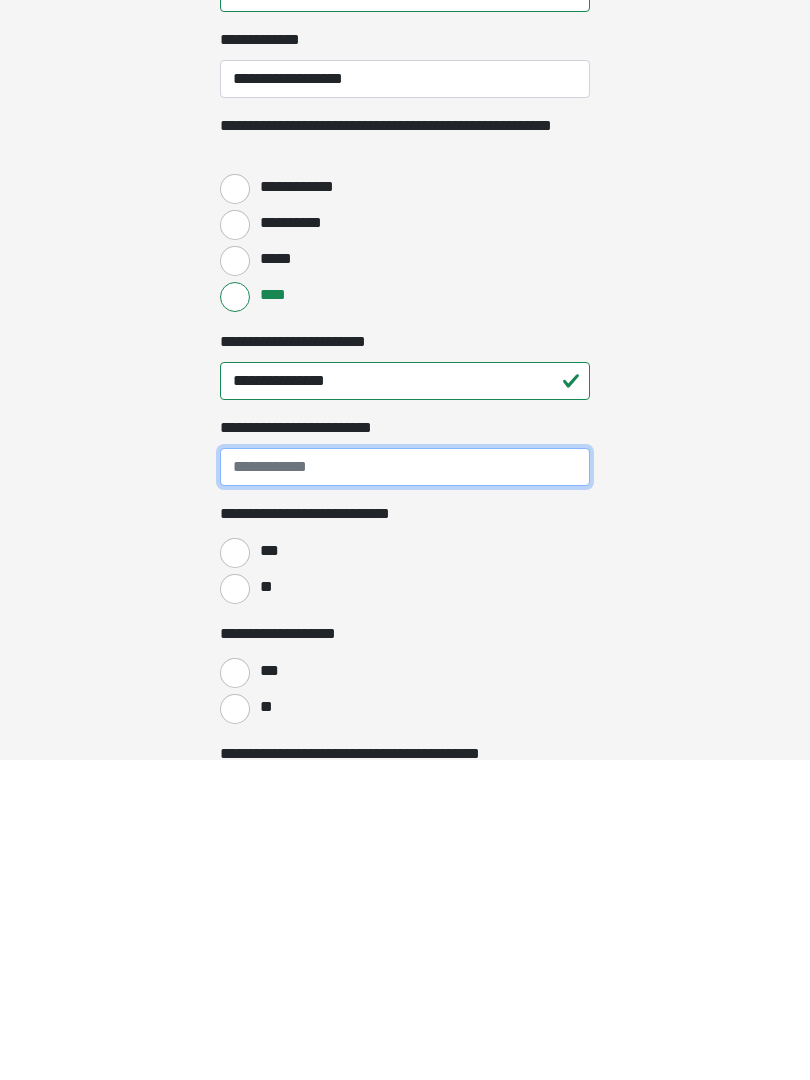 click on "**********" at bounding box center (405, 787) 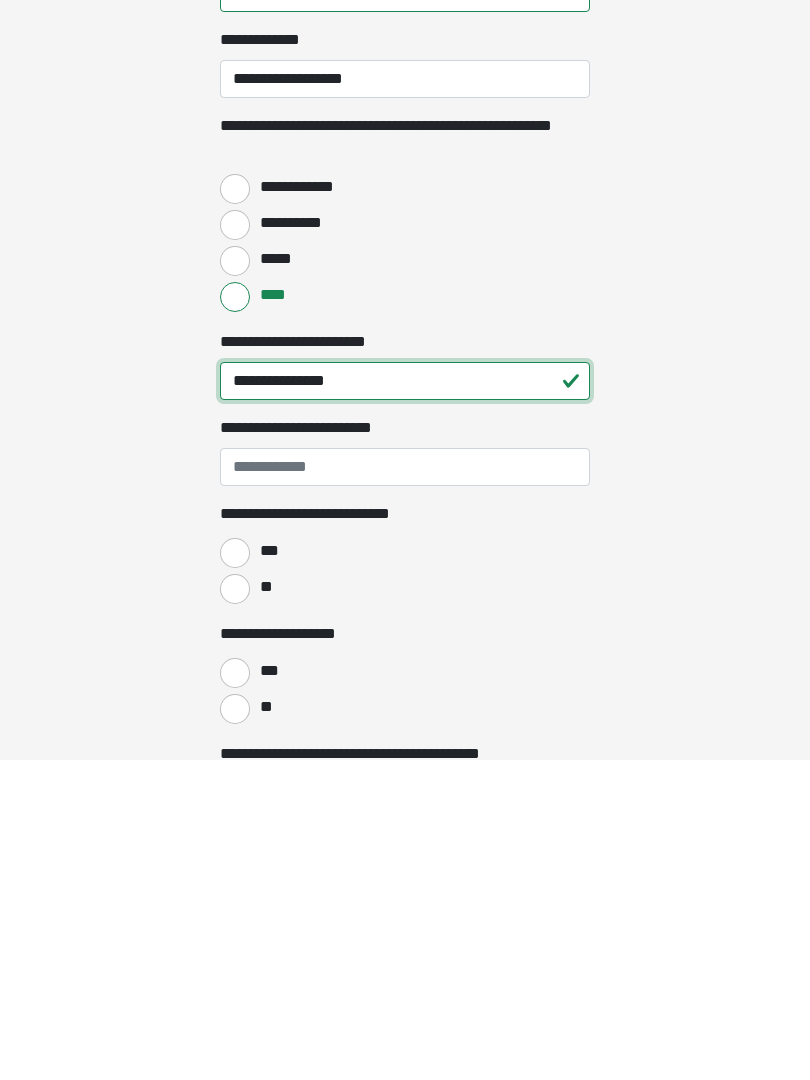 click on "**********" at bounding box center (405, 701) 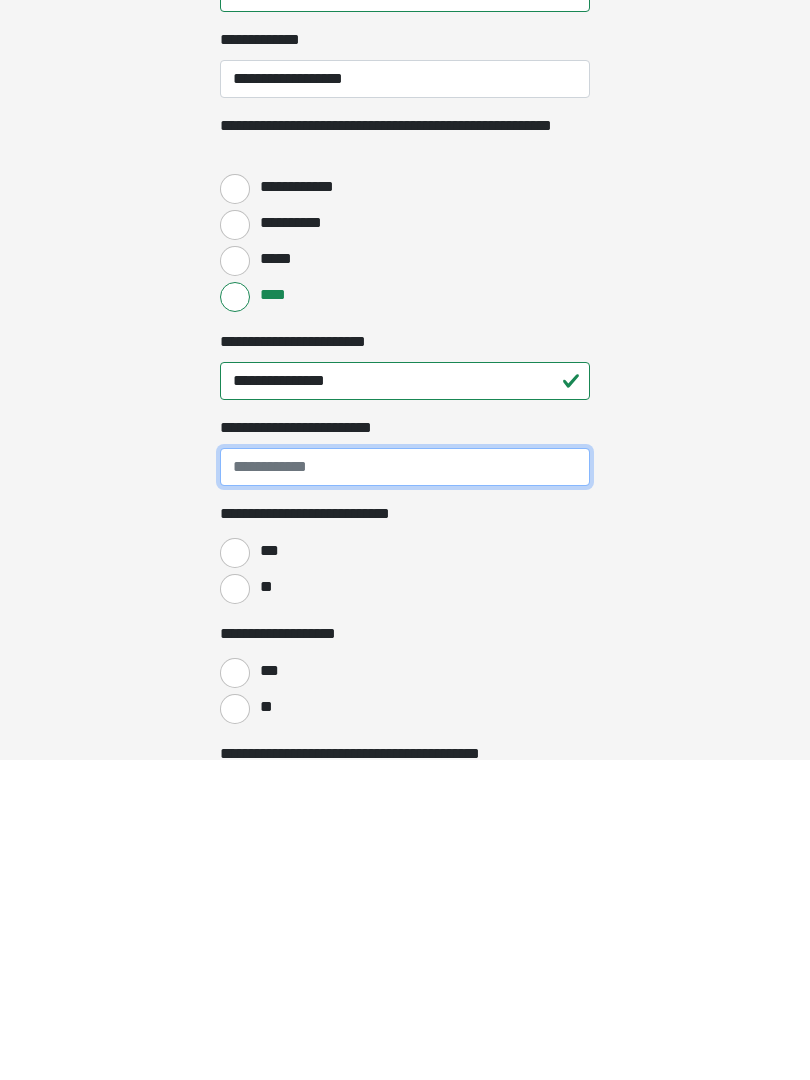 click on "**********" at bounding box center (405, 787) 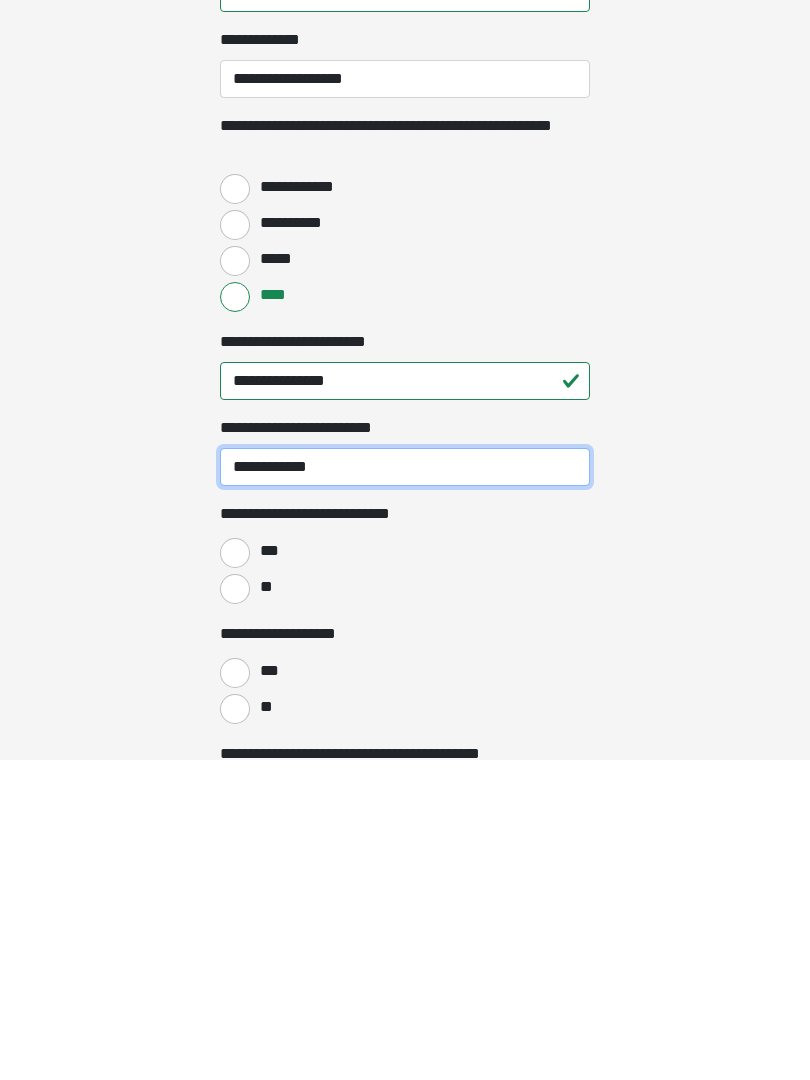 type on "**********" 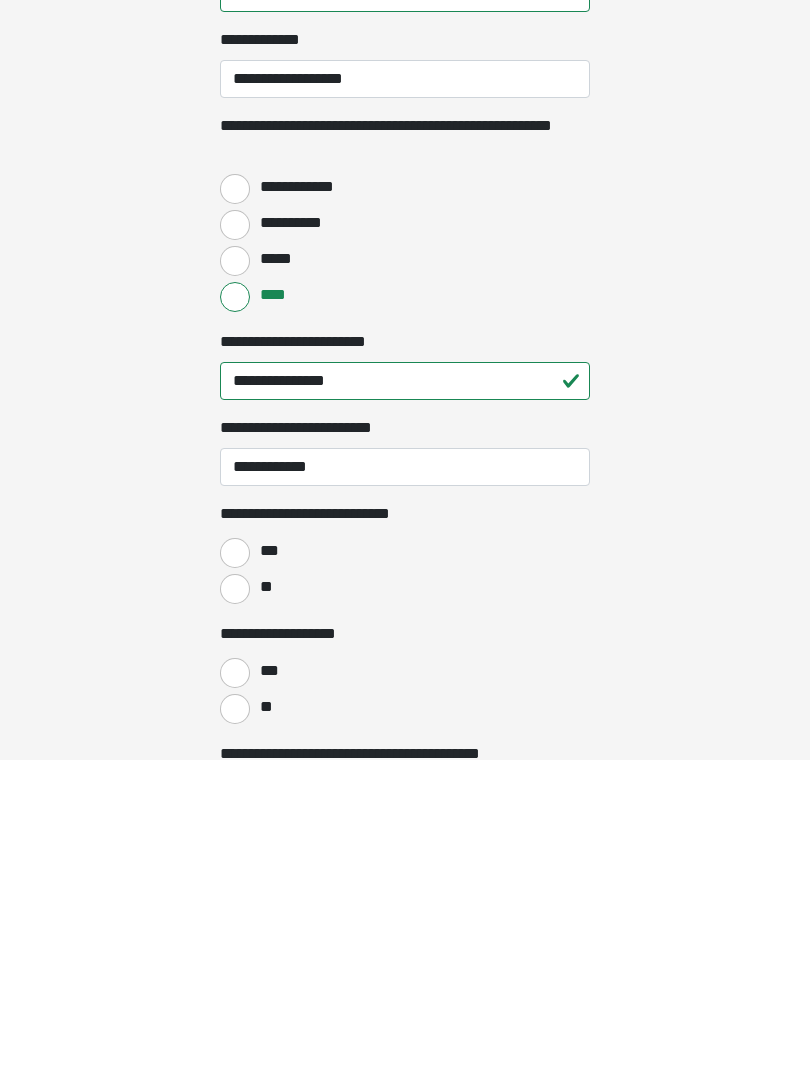 click on "**" at bounding box center [235, 909] 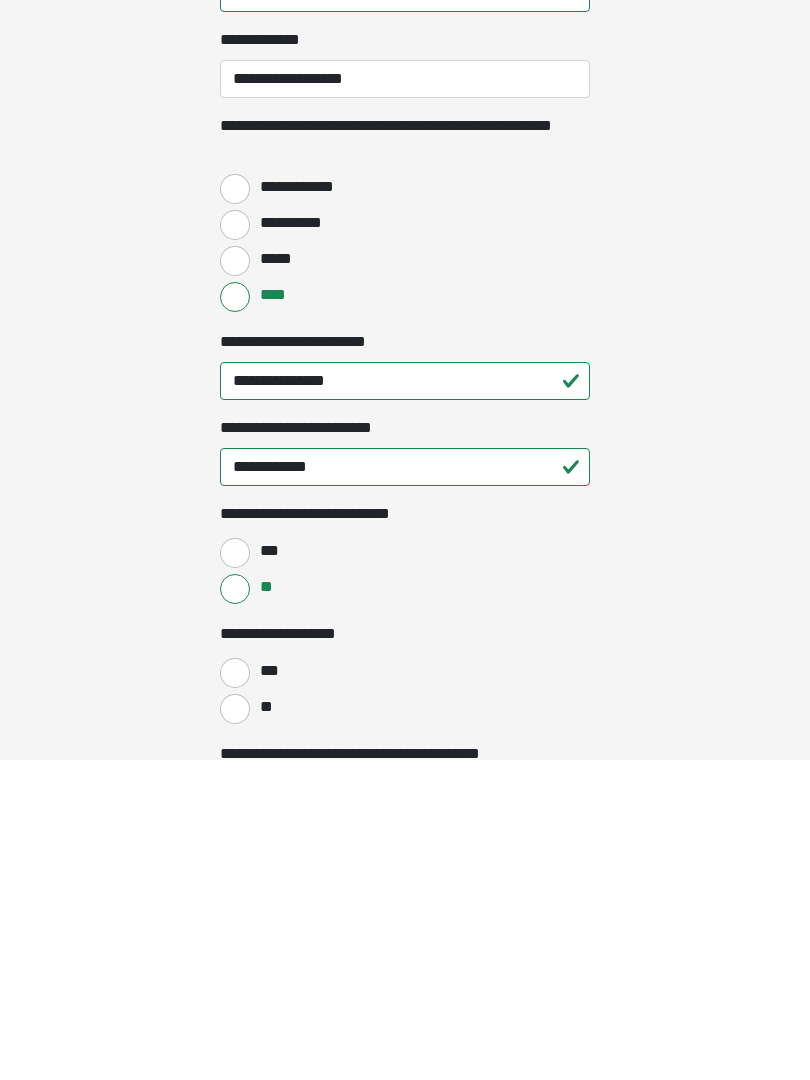 scroll, scrollTop: 2663, scrollLeft: 0, axis: vertical 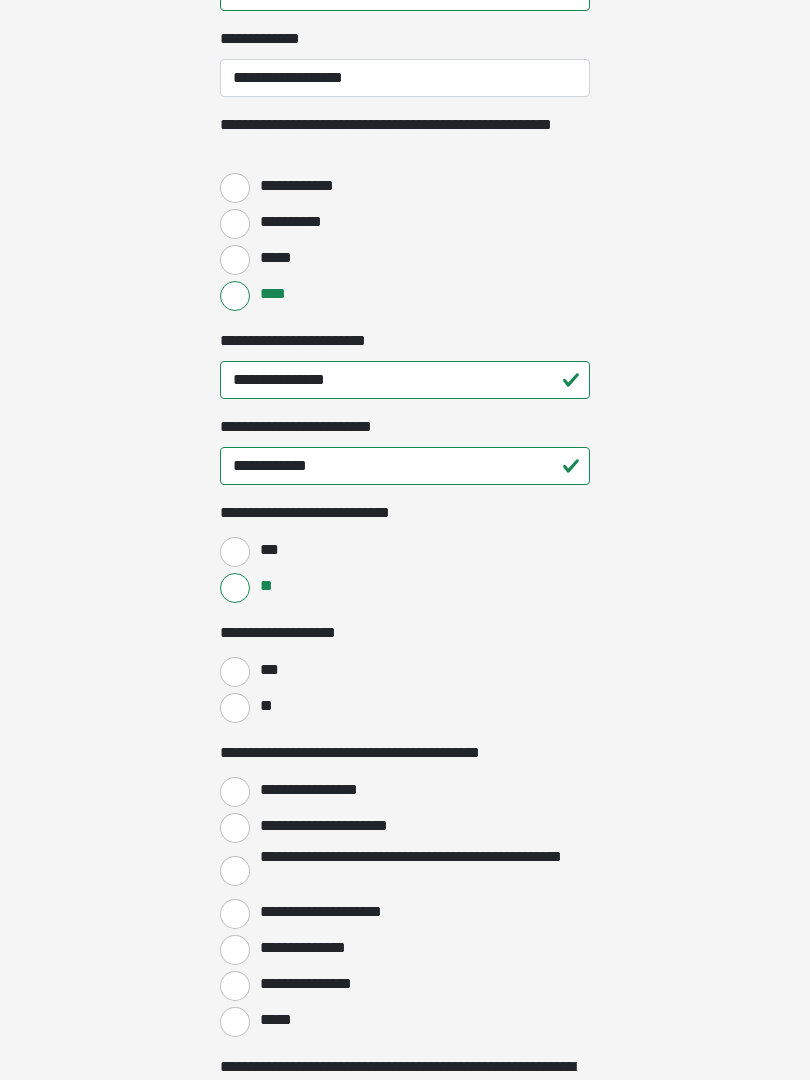 click on "**" at bounding box center (235, 708) 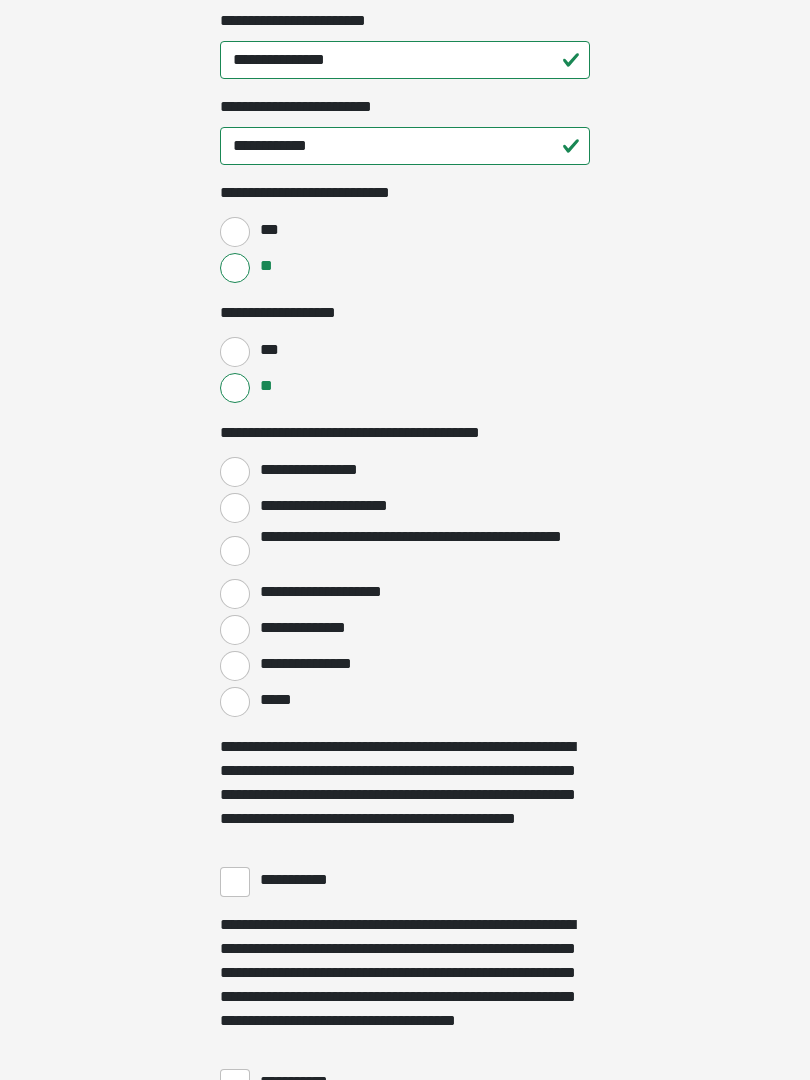 scroll, scrollTop: 2983, scrollLeft: 0, axis: vertical 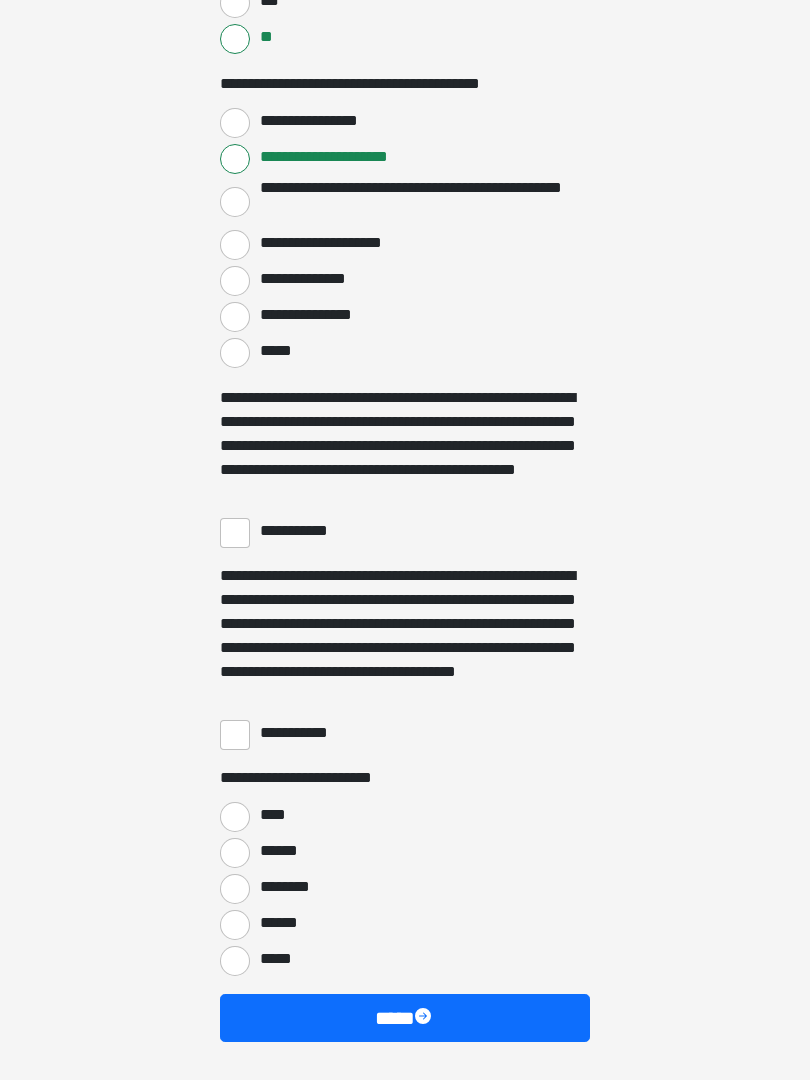 click on "**********" at bounding box center (235, 534) 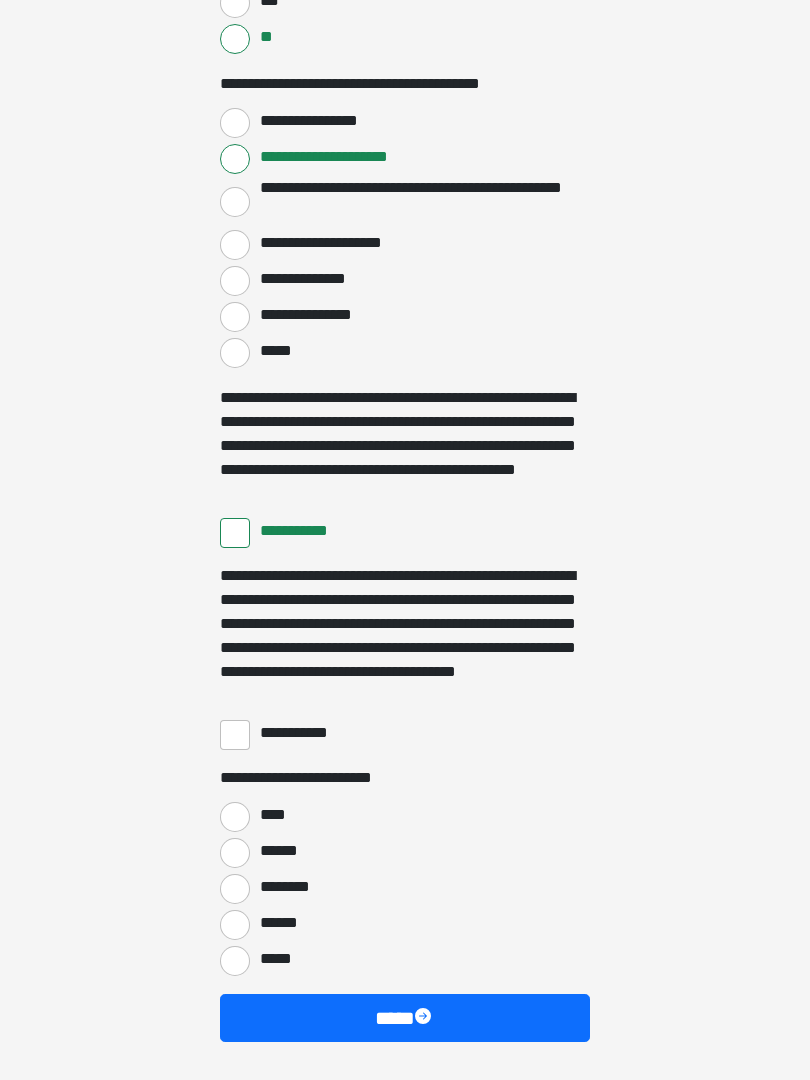 click on "**********" at bounding box center (235, 735) 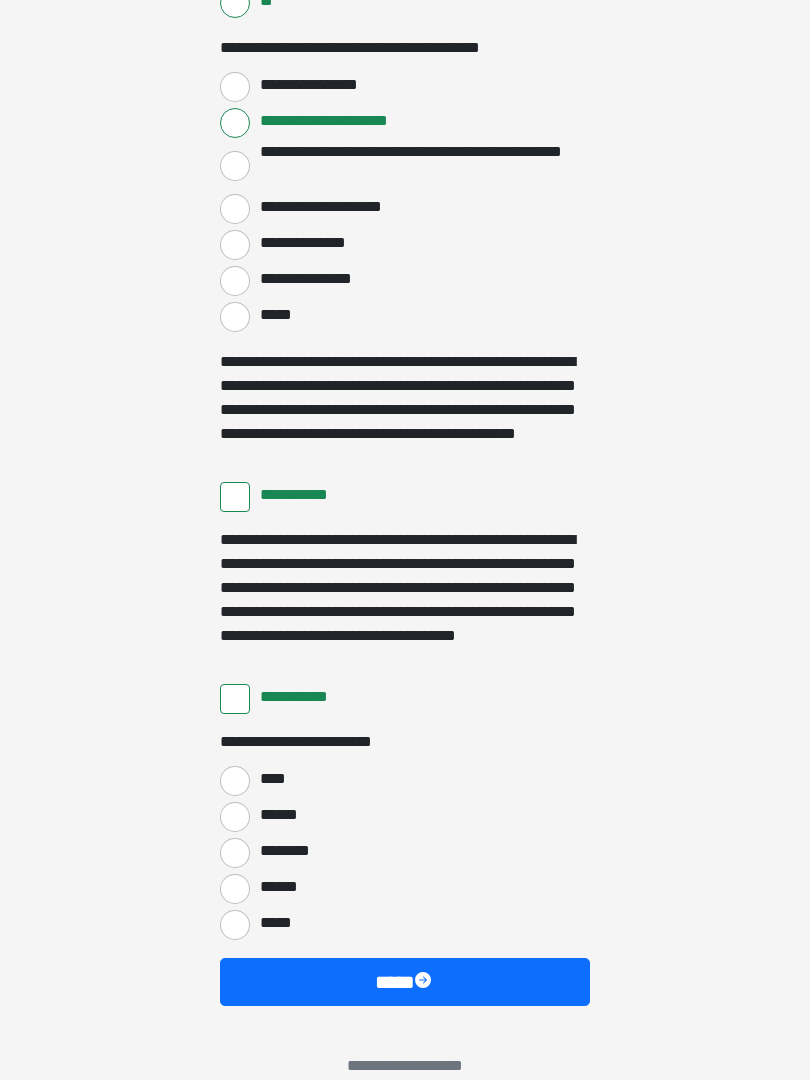 scroll, scrollTop: 3397, scrollLeft: 0, axis: vertical 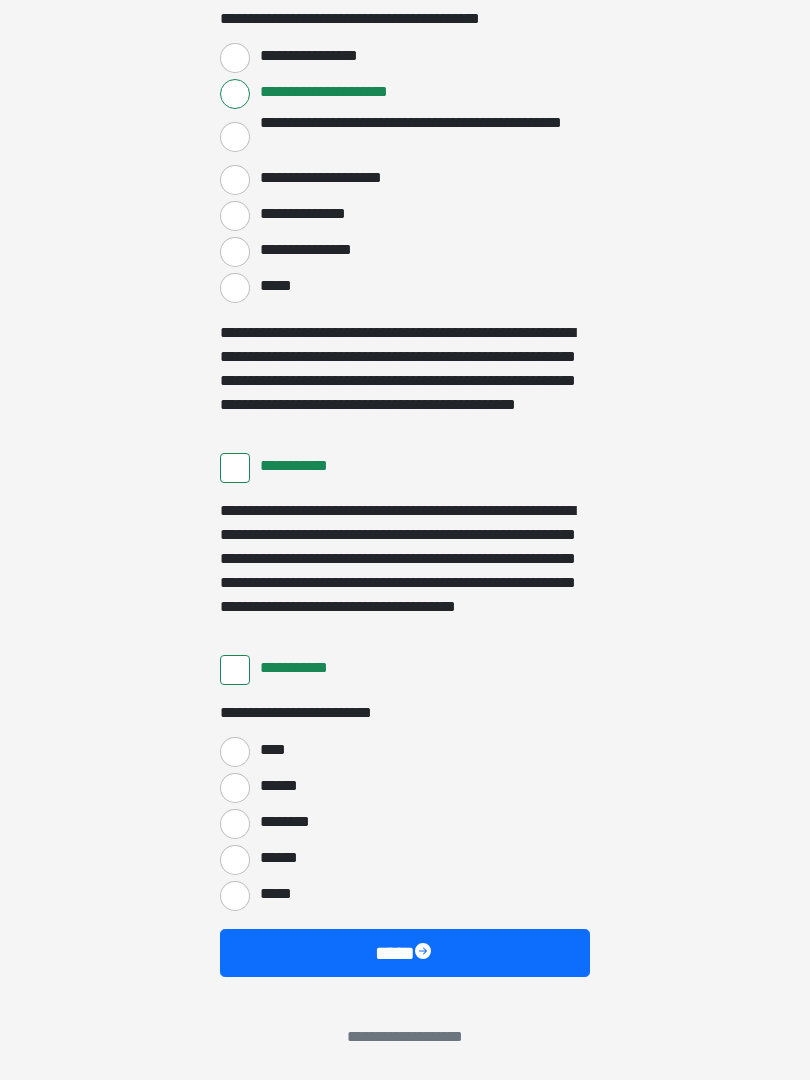 click on "****" at bounding box center (269, 750) 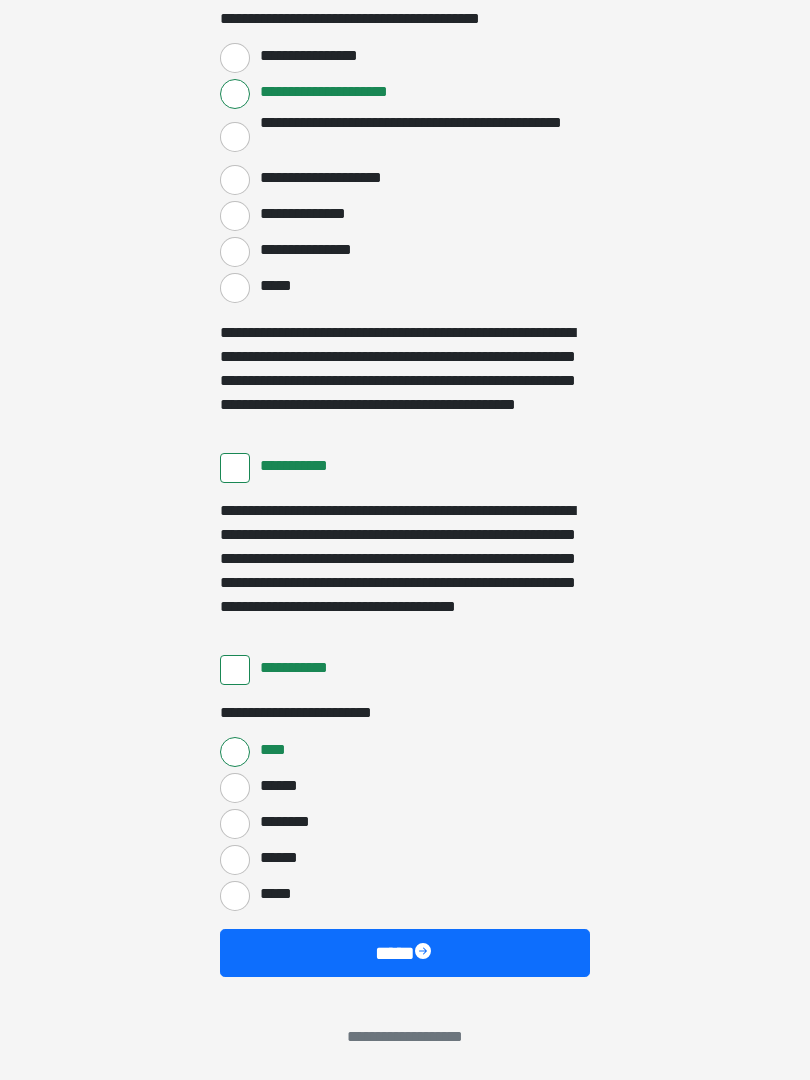 click on "****" at bounding box center (405, 953) 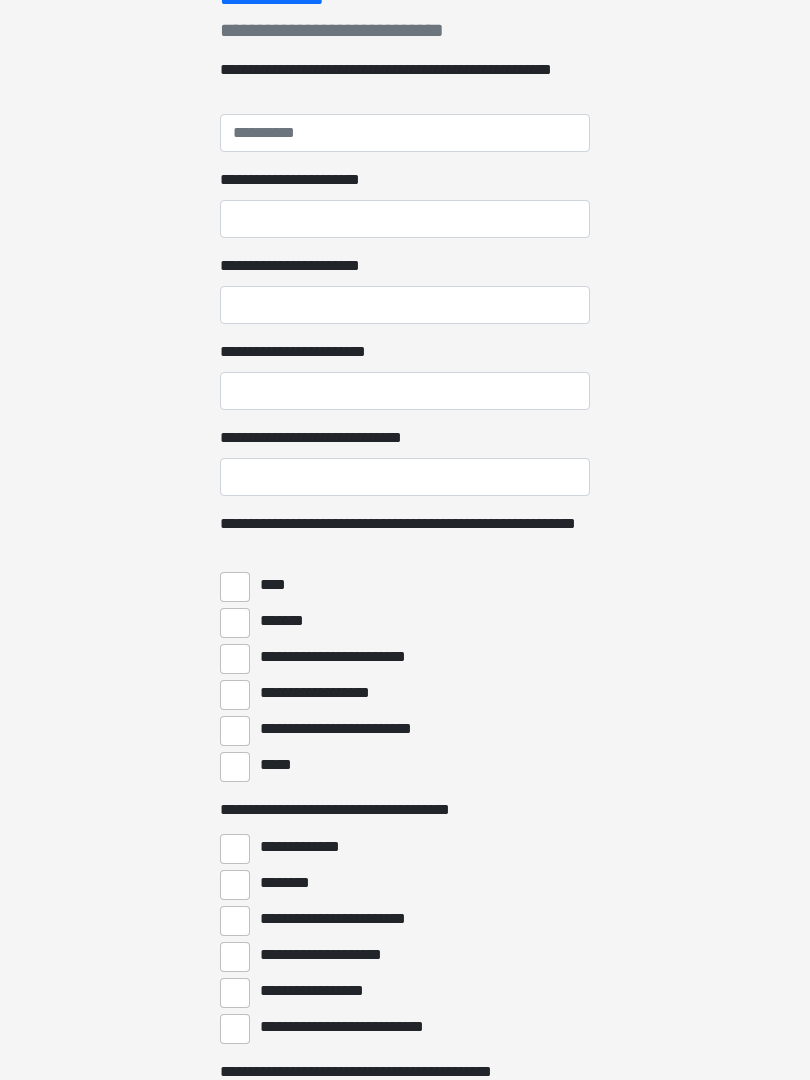 scroll, scrollTop: 0, scrollLeft: 0, axis: both 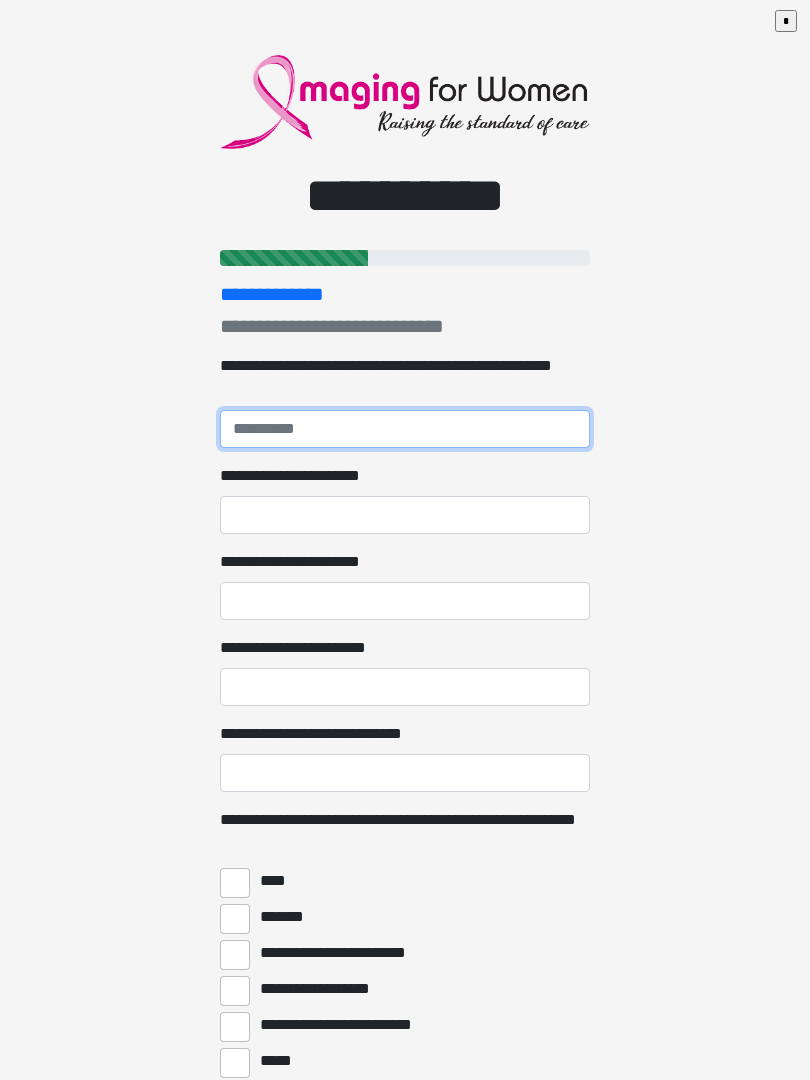 click on "**********" at bounding box center (405, 429) 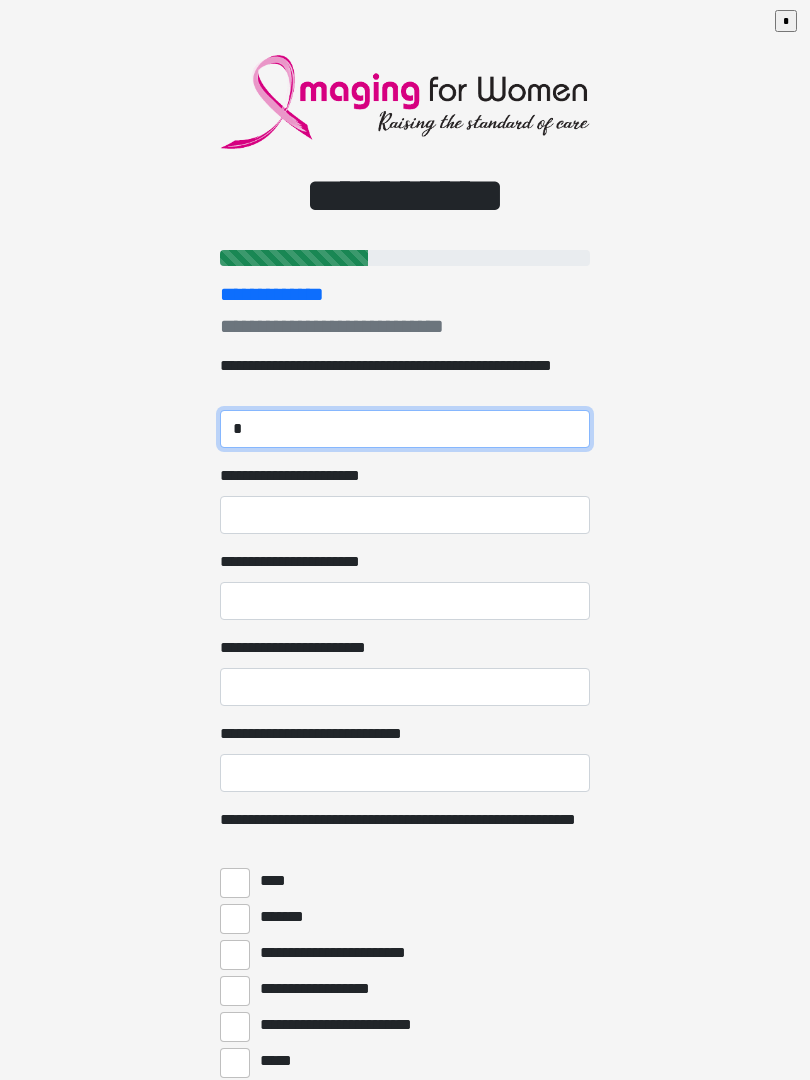 type on "*" 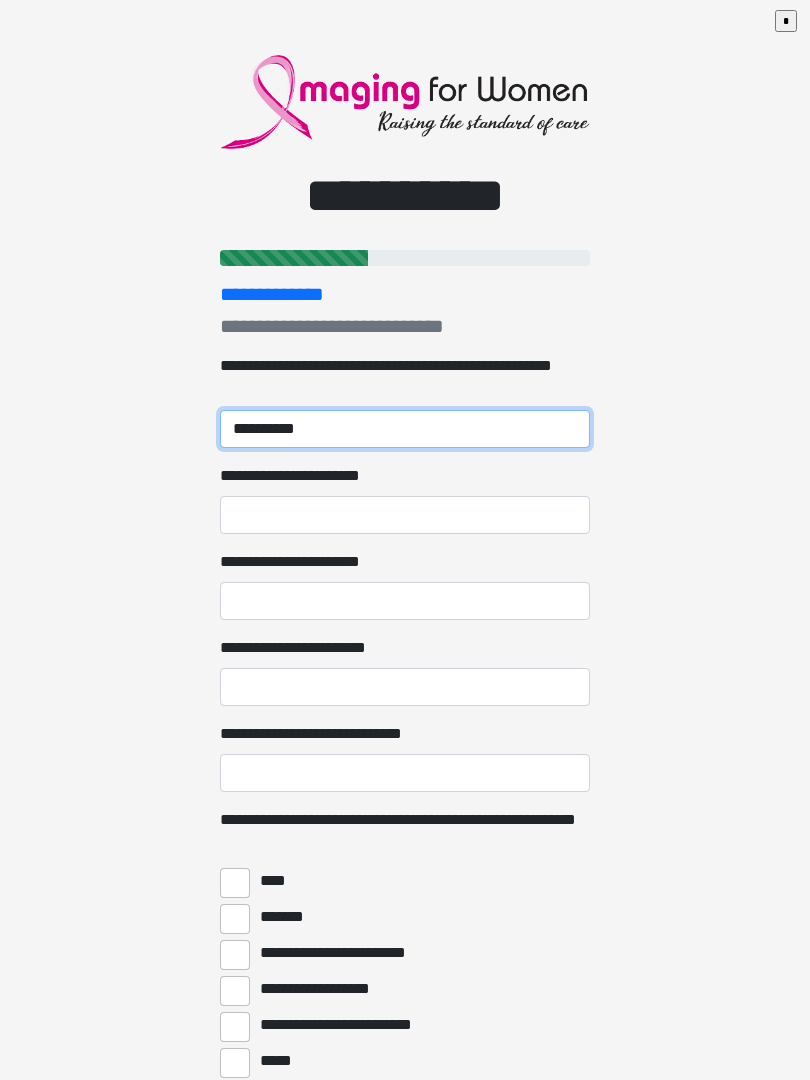 type on "**********" 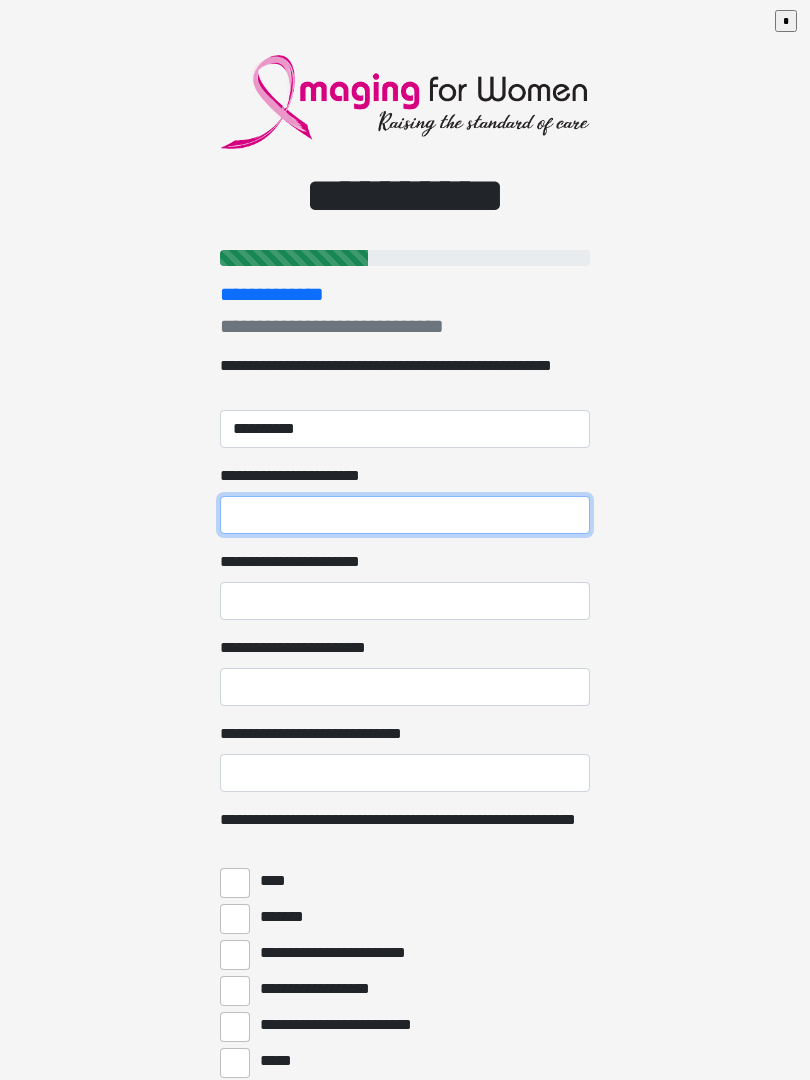 click on "**********" at bounding box center [405, 515] 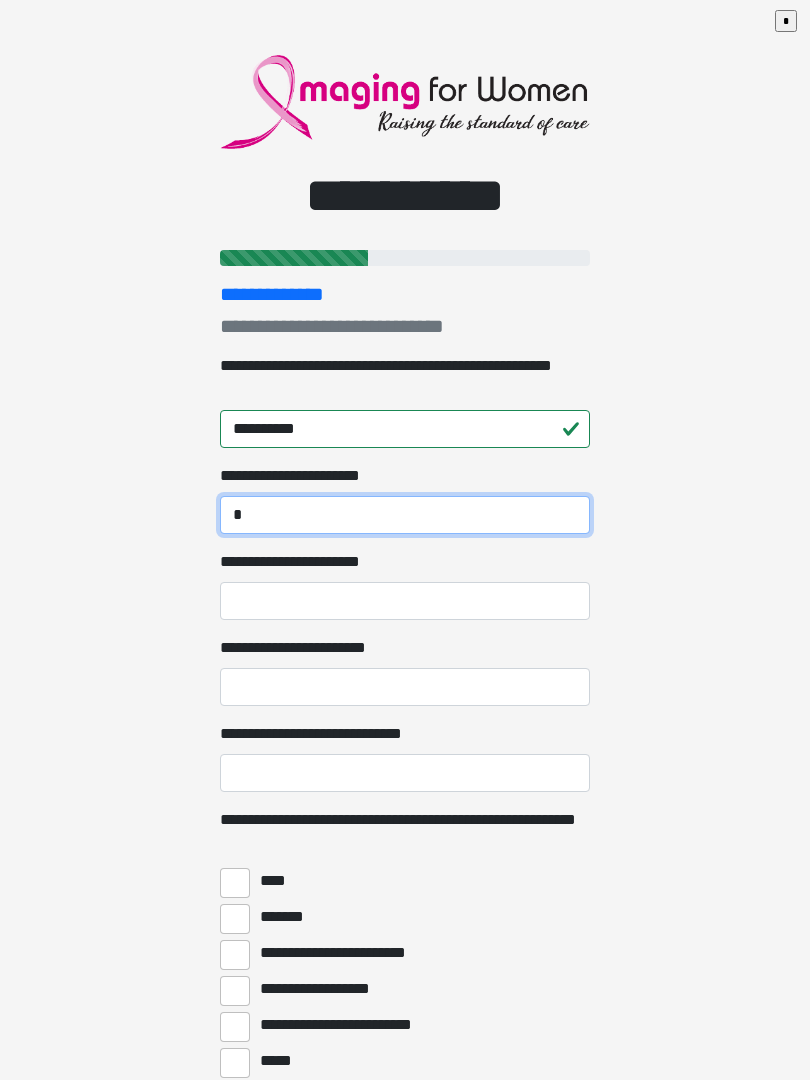type on "*" 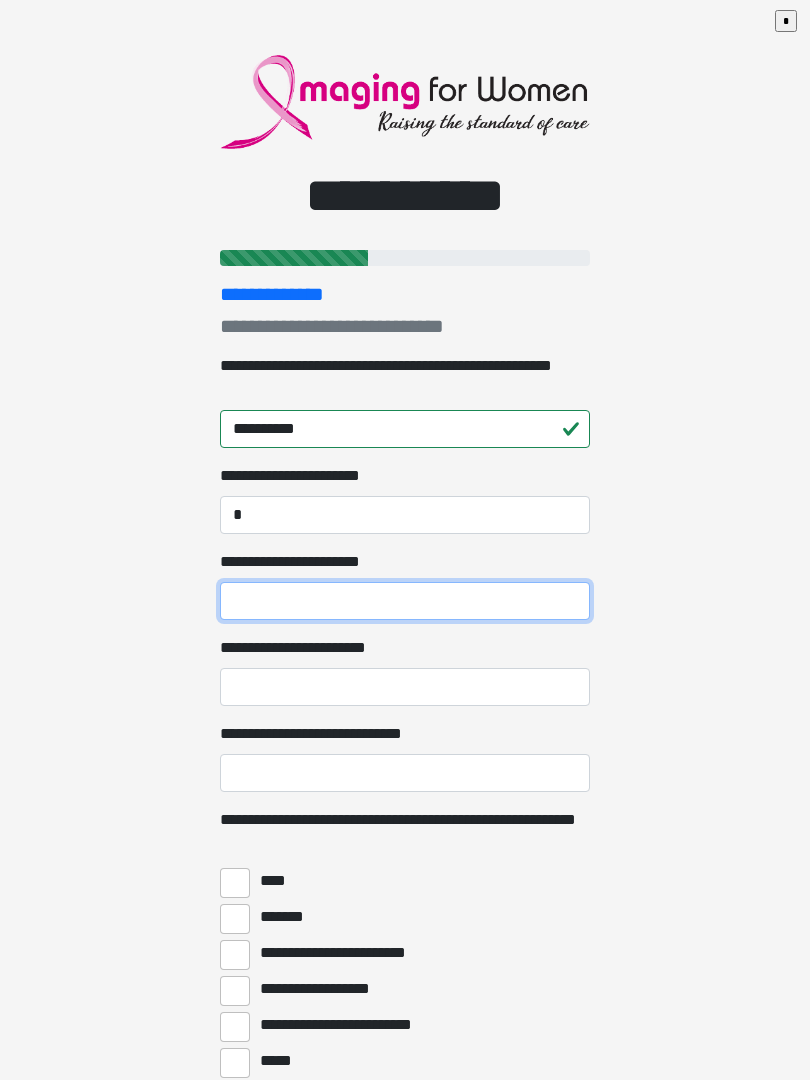 click on "**********" at bounding box center (405, 601) 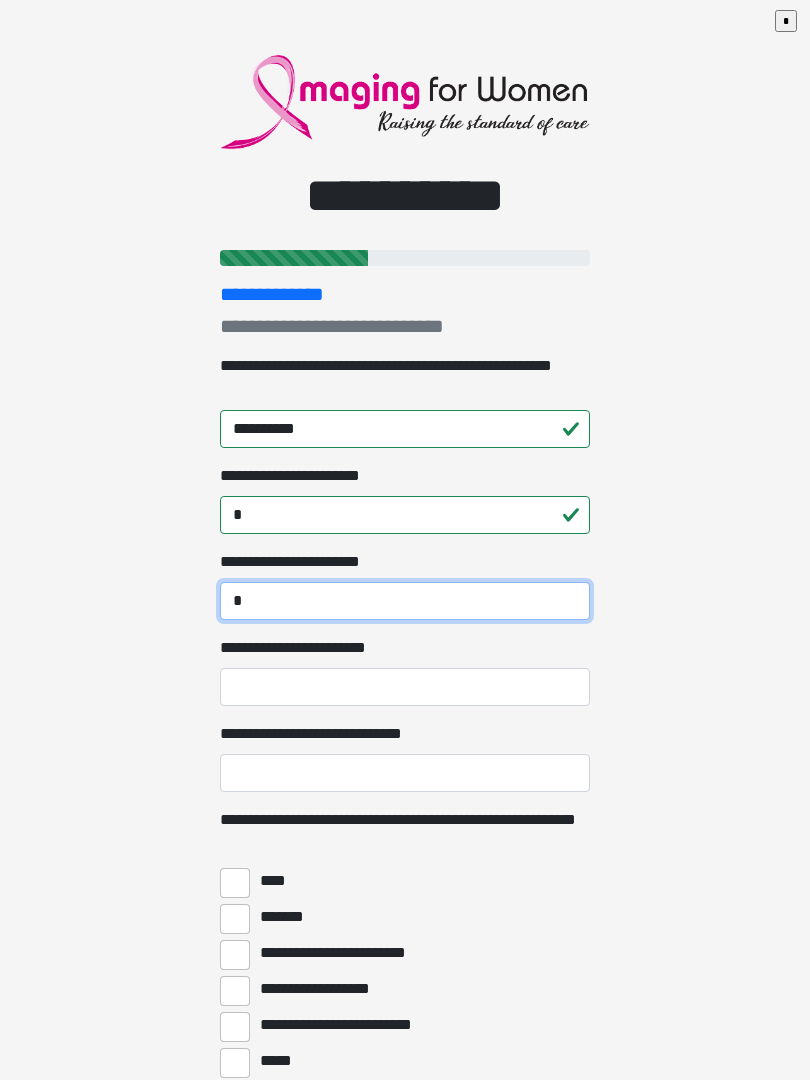 type on "*" 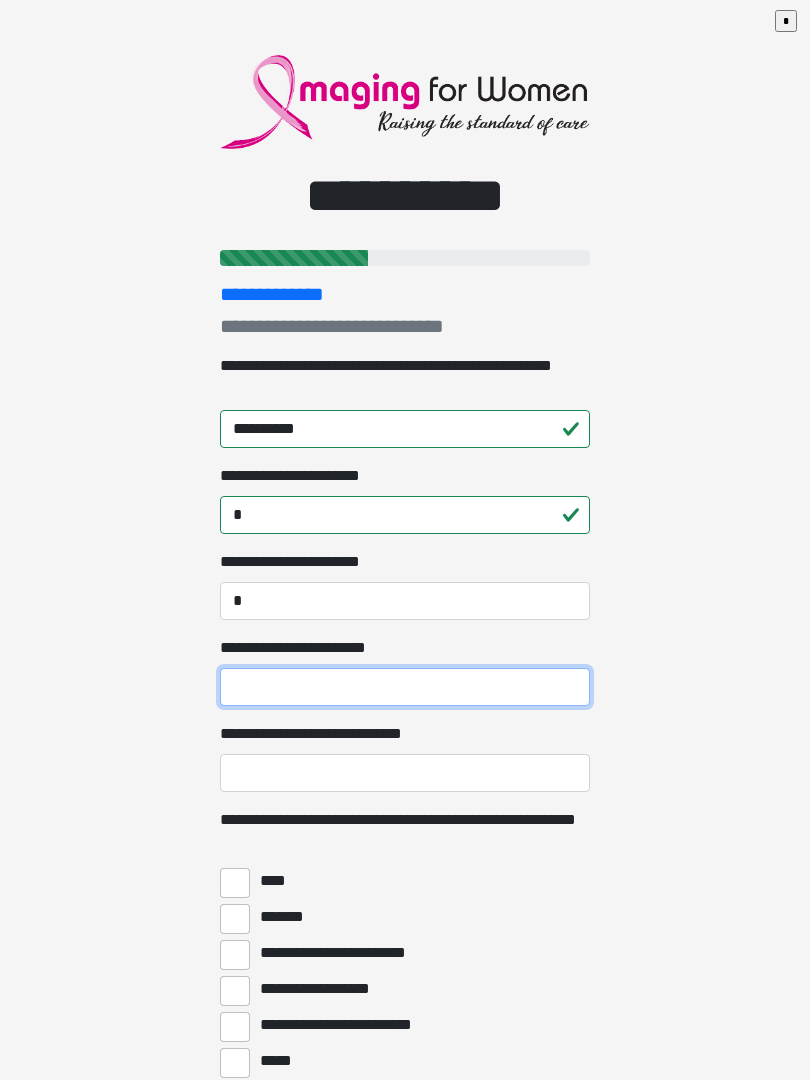 click on "**********" at bounding box center (405, 687) 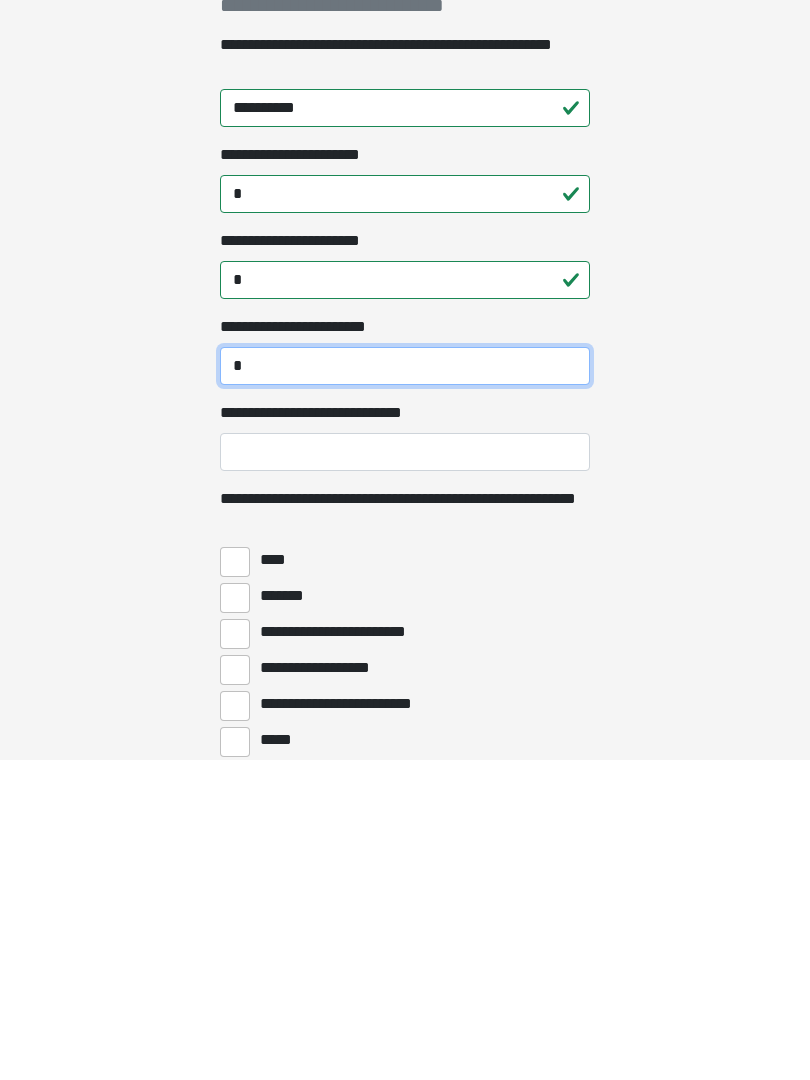 scroll, scrollTop: 21, scrollLeft: 0, axis: vertical 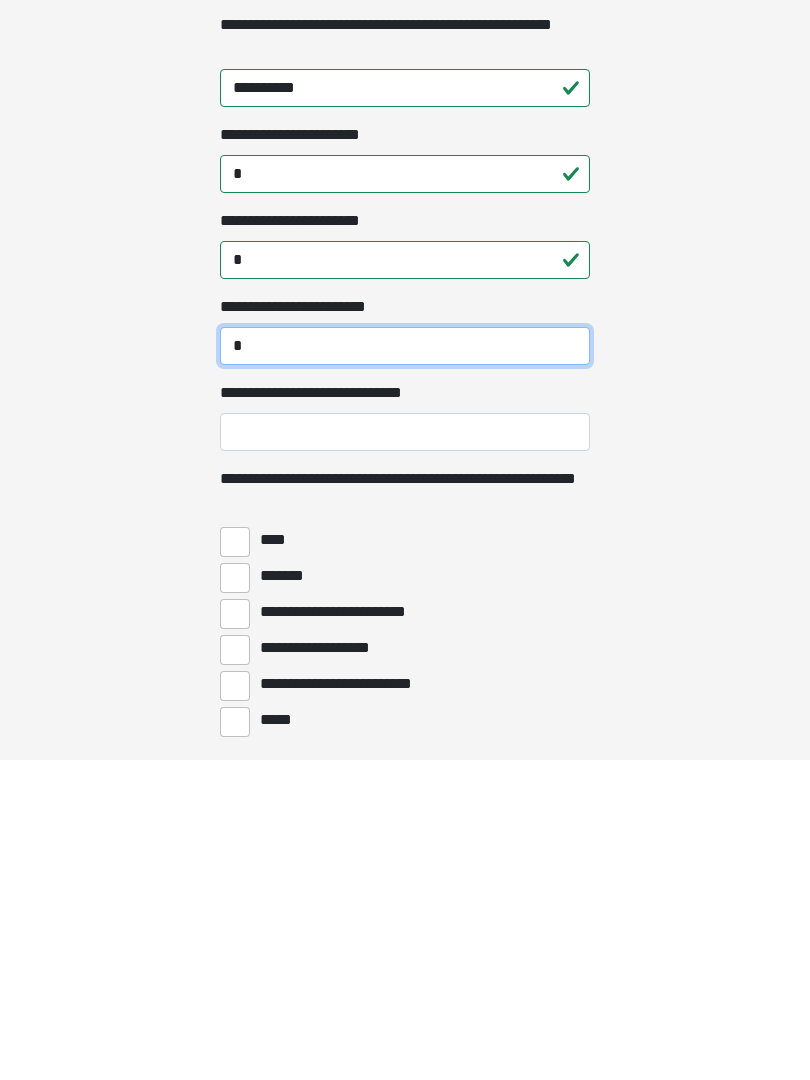 type on "*" 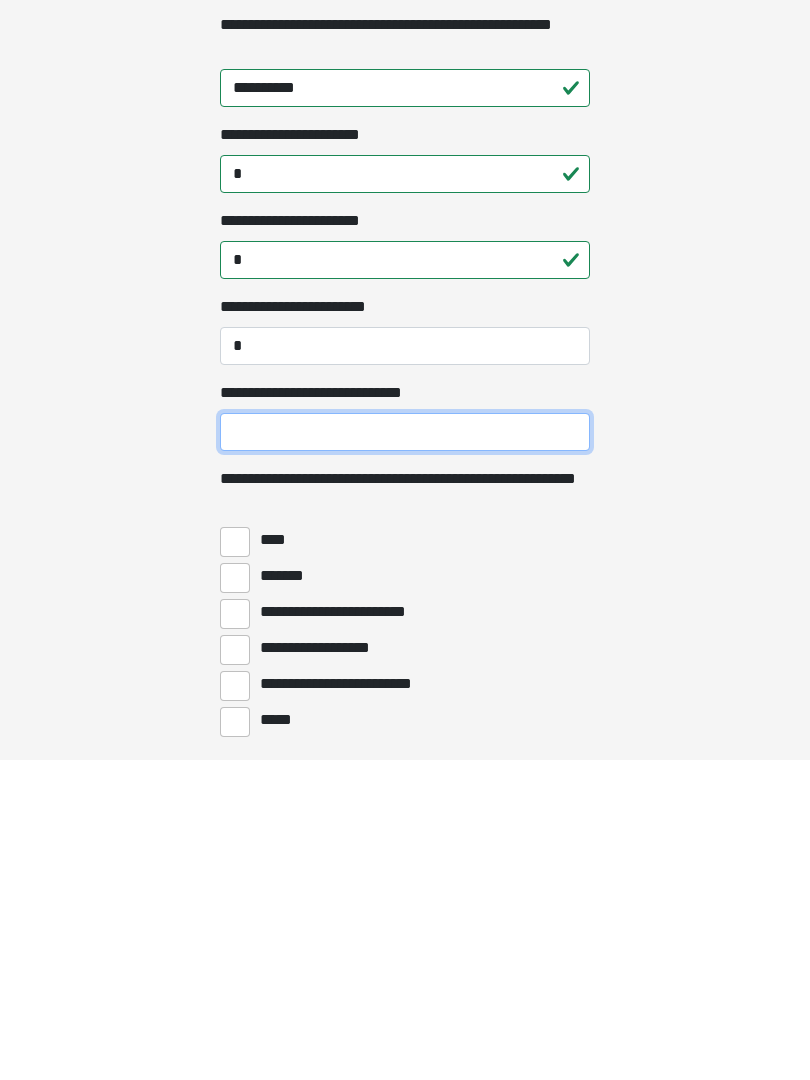 click on "**********" at bounding box center [405, 752] 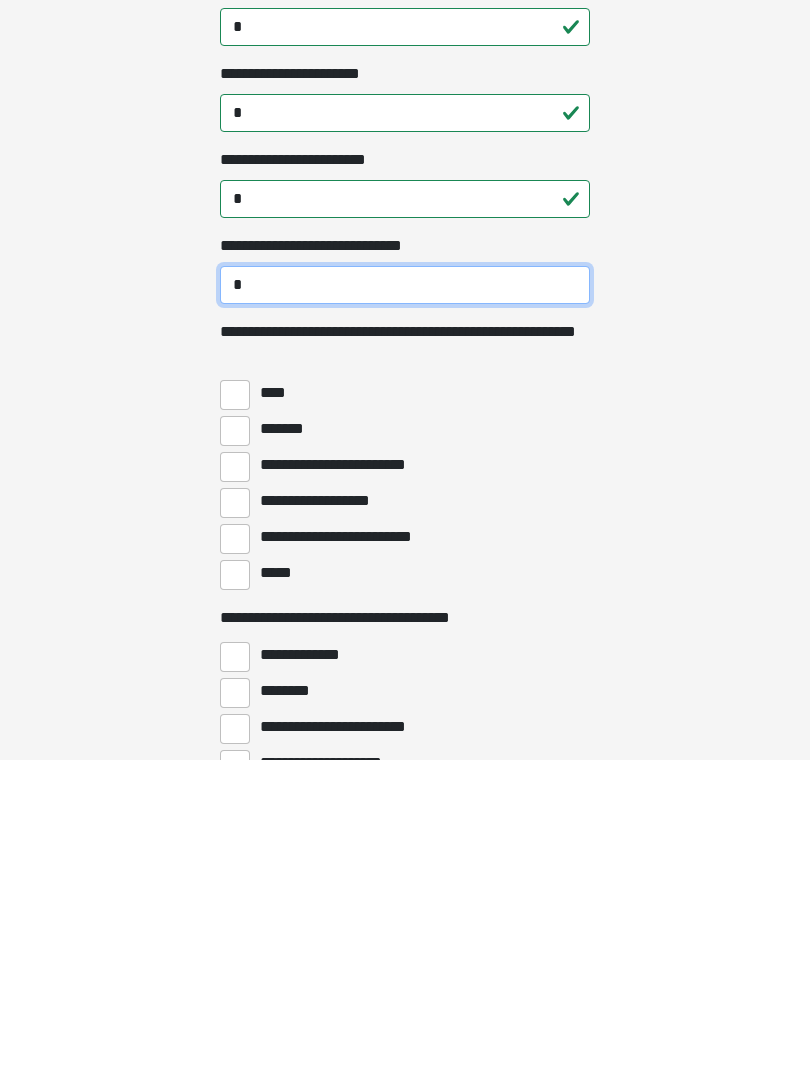 type on "*" 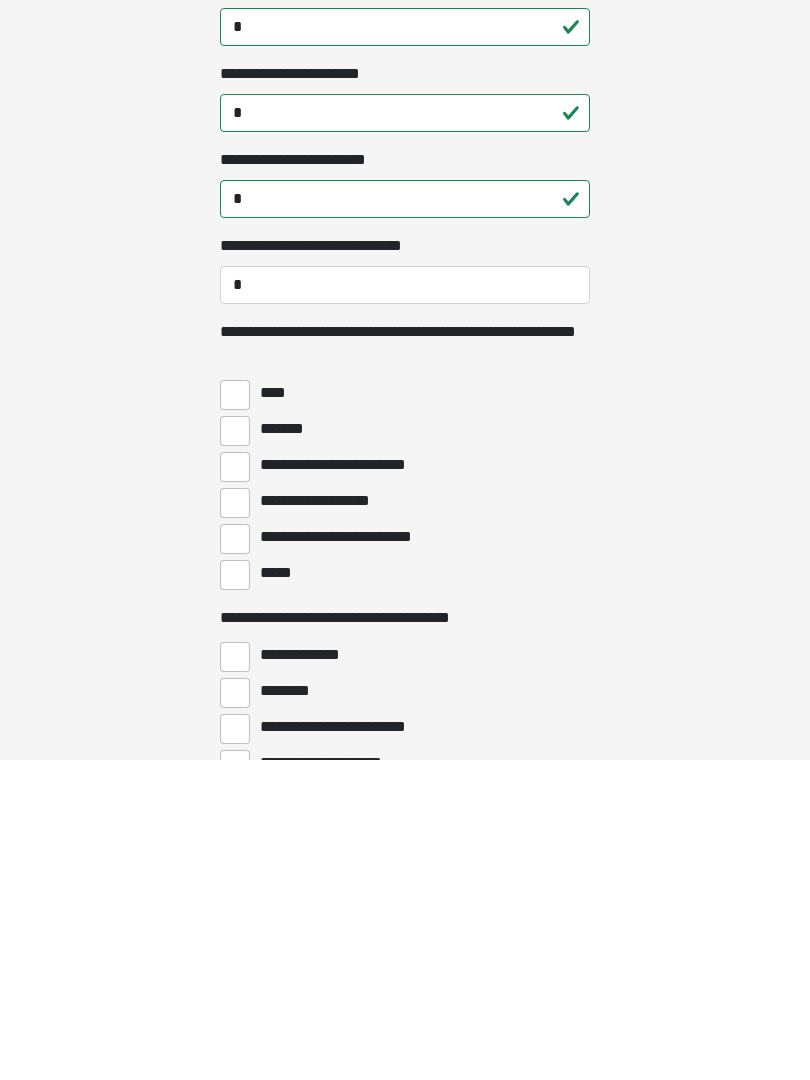 click on "****" at bounding box center (235, 715) 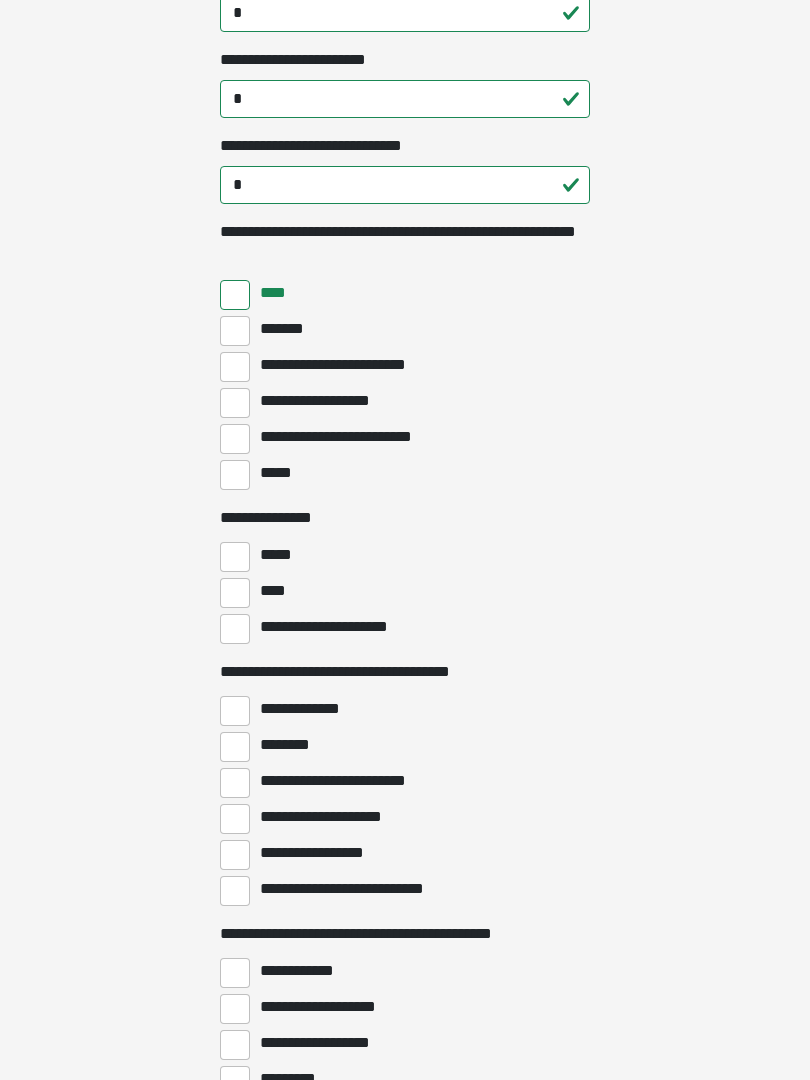 scroll, scrollTop: 588, scrollLeft: 0, axis: vertical 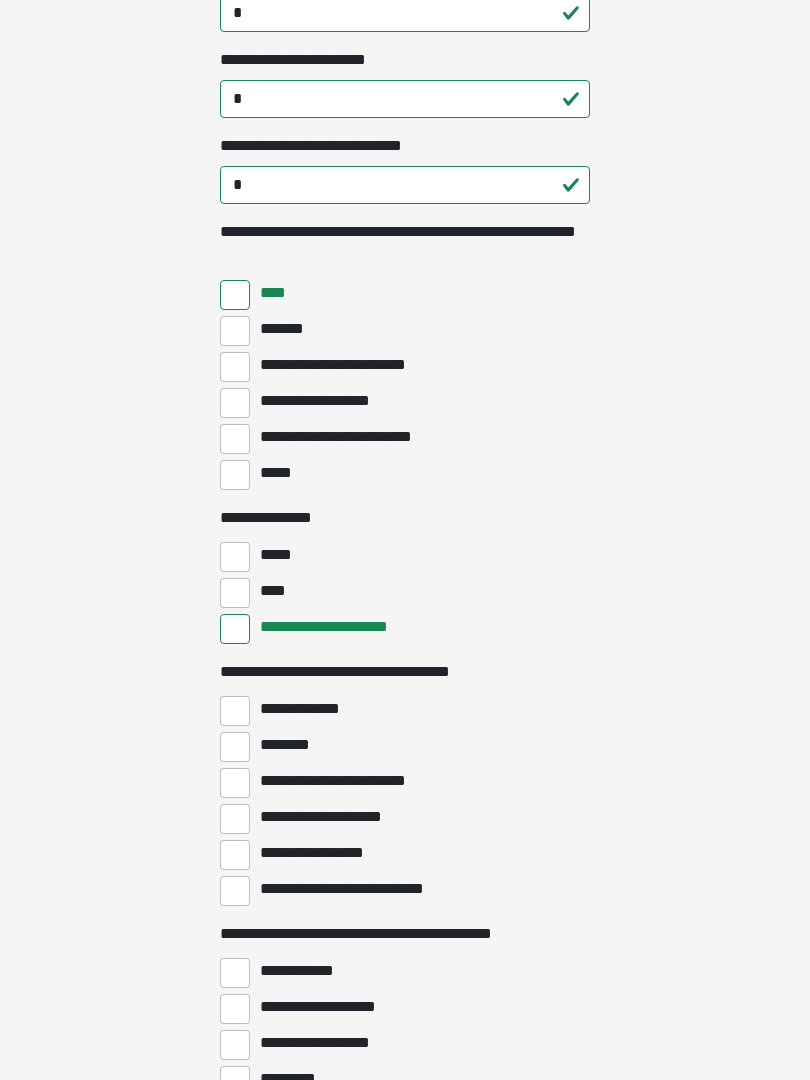 click on "*****" at bounding box center [274, 555] 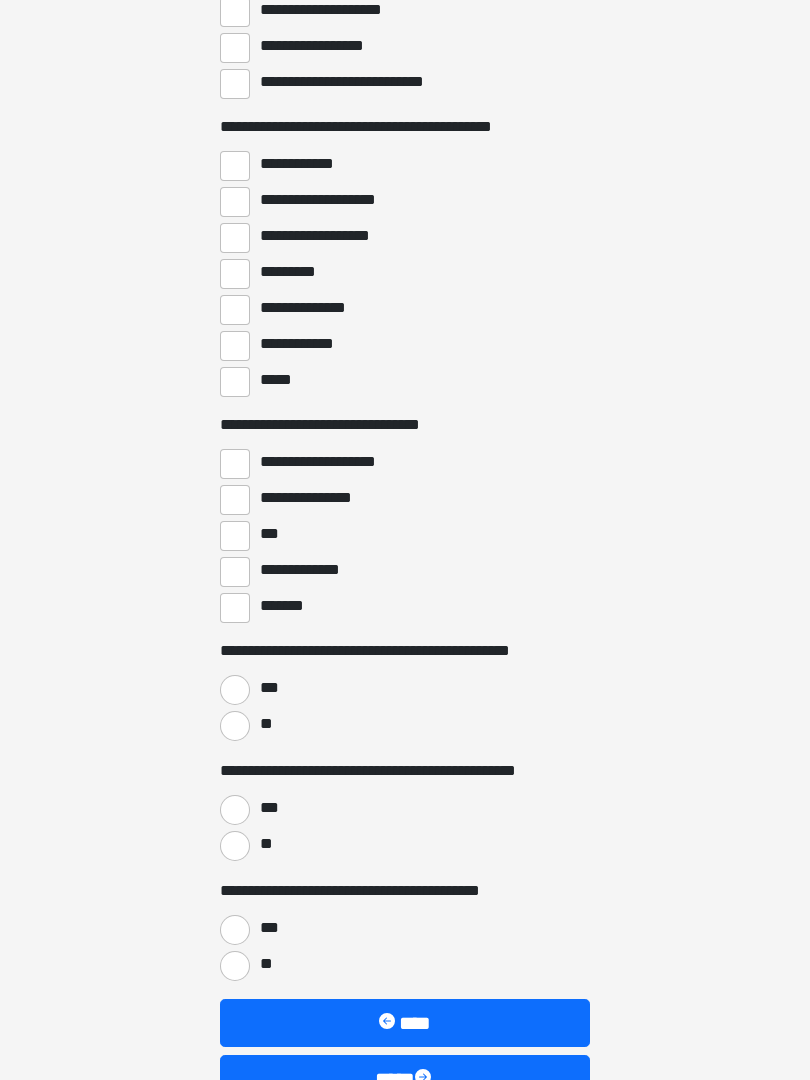 scroll, scrollTop: 1395, scrollLeft: 0, axis: vertical 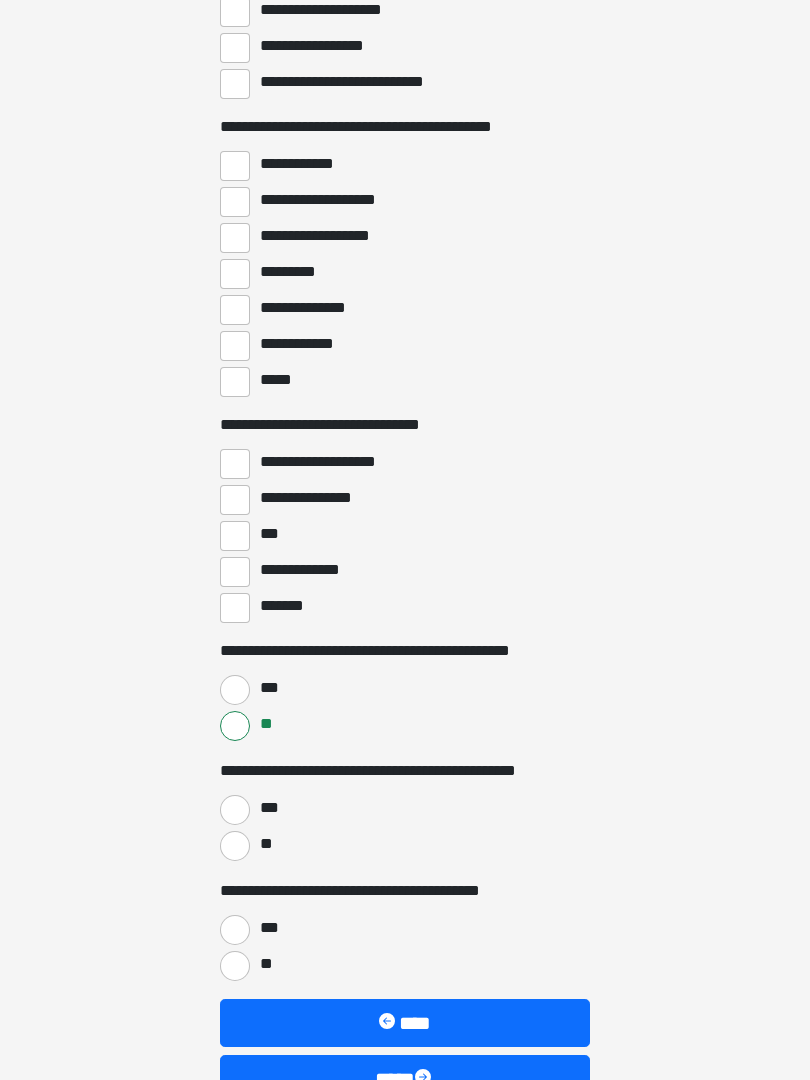 click on "**" at bounding box center (265, 844) 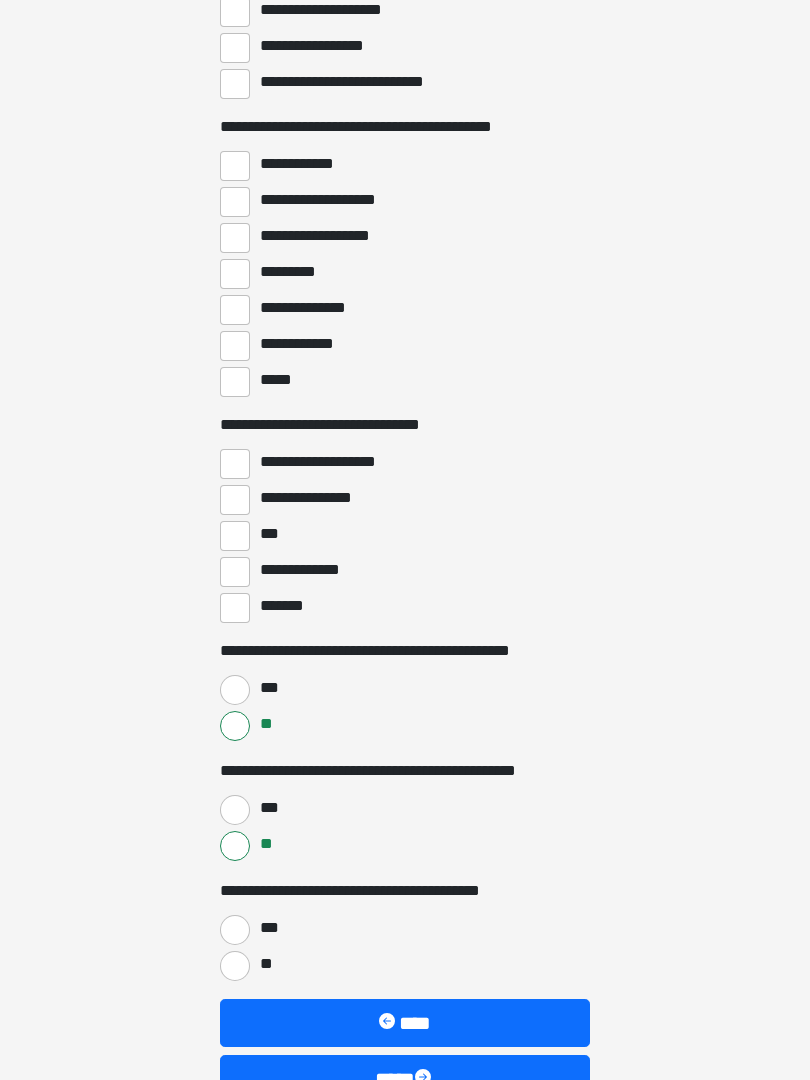 click on "**" at bounding box center [265, 964] 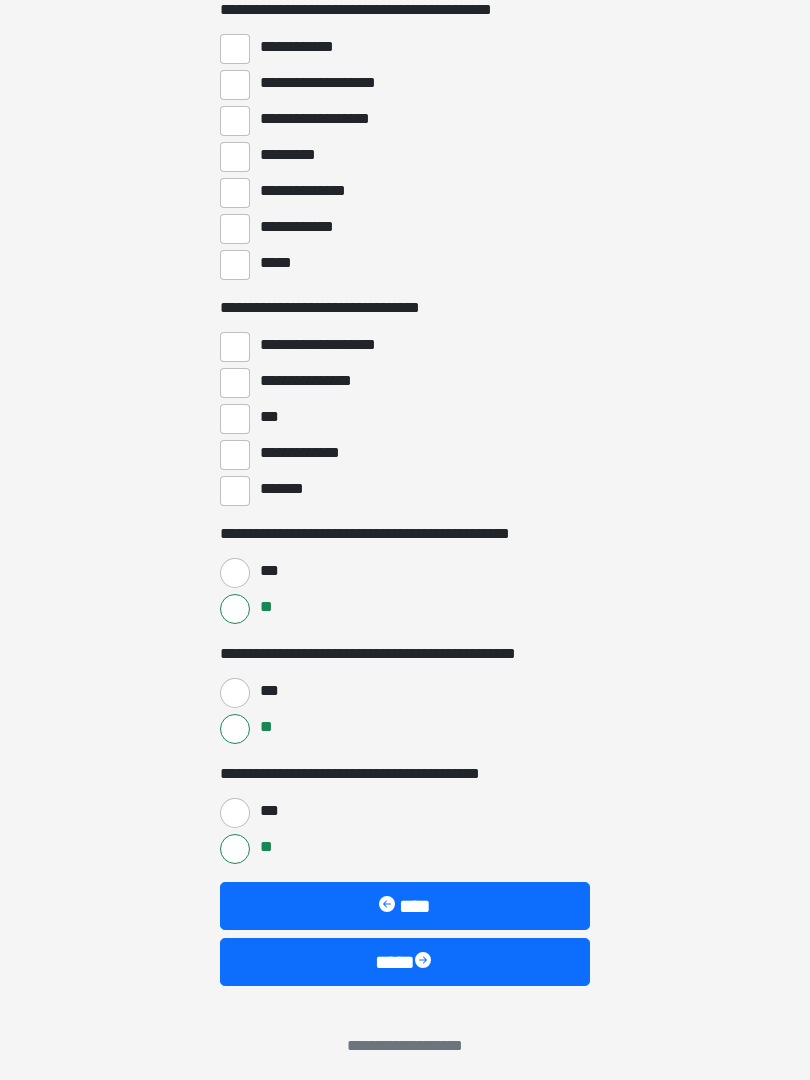 scroll, scrollTop: 1508, scrollLeft: 0, axis: vertical 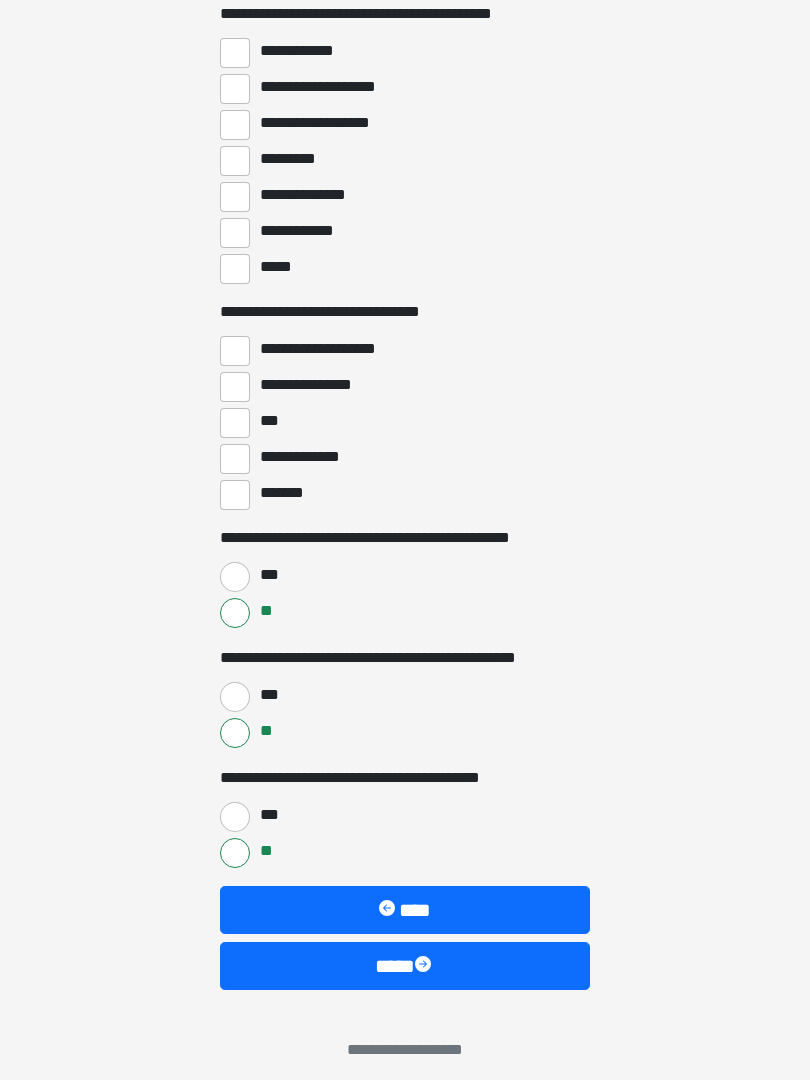 click on "****" at bounding box center [405, 966] 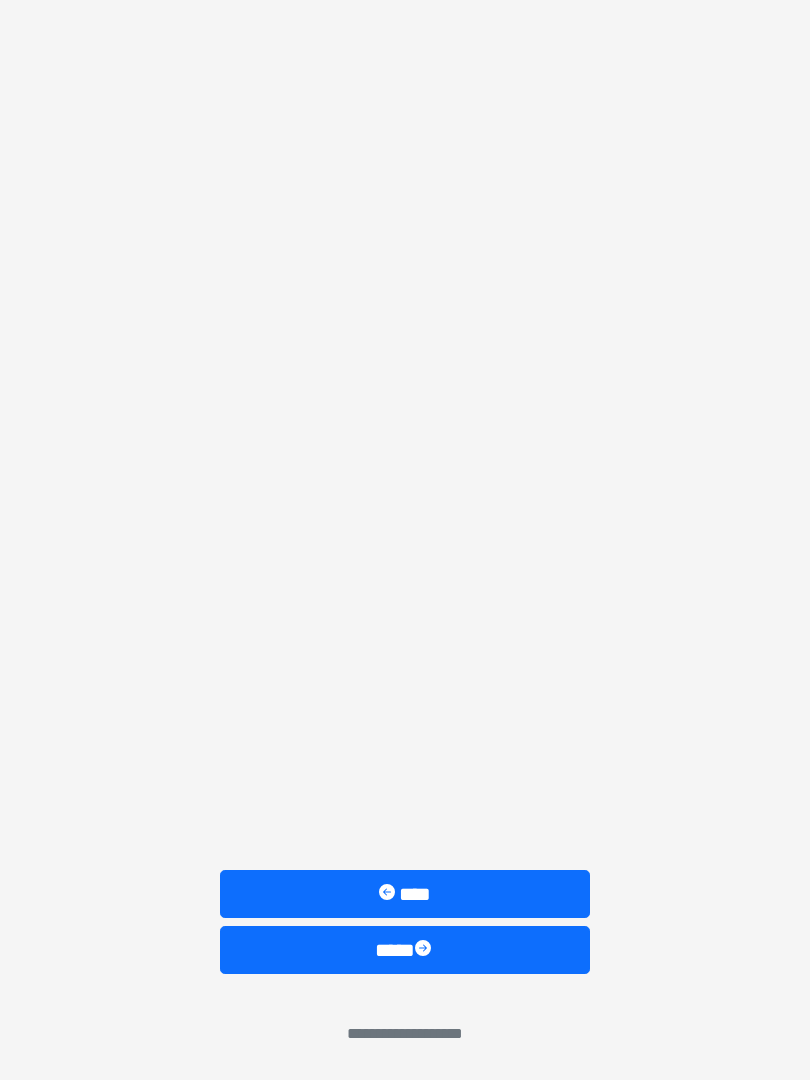 scroll, scrollTop: 0, scrollLeft: 0, axis: both 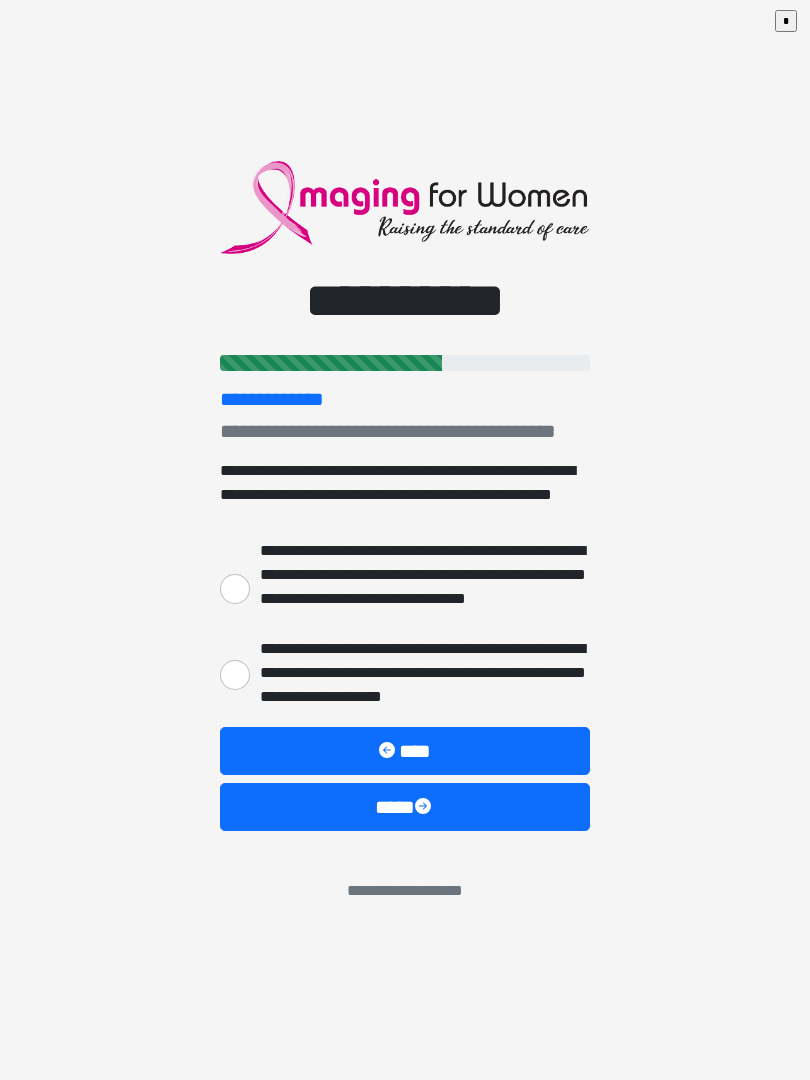 click on "**********" at bounding box center (420, 587) 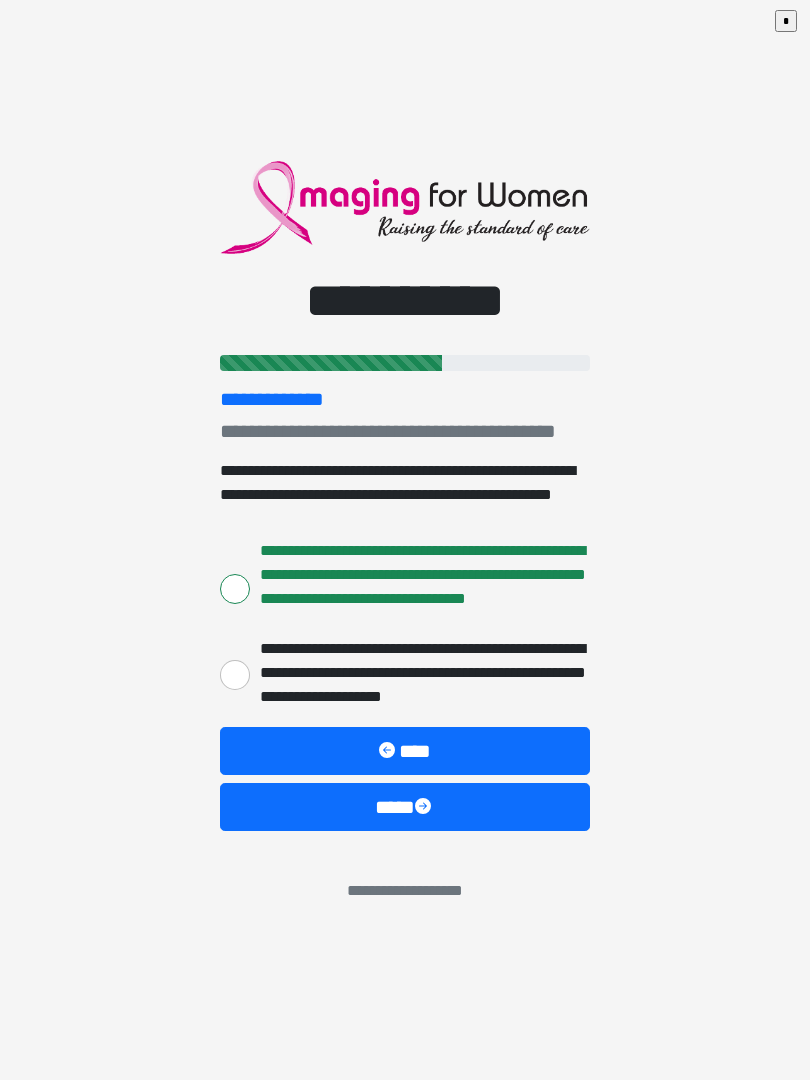 click at bounding box center [425, 808] 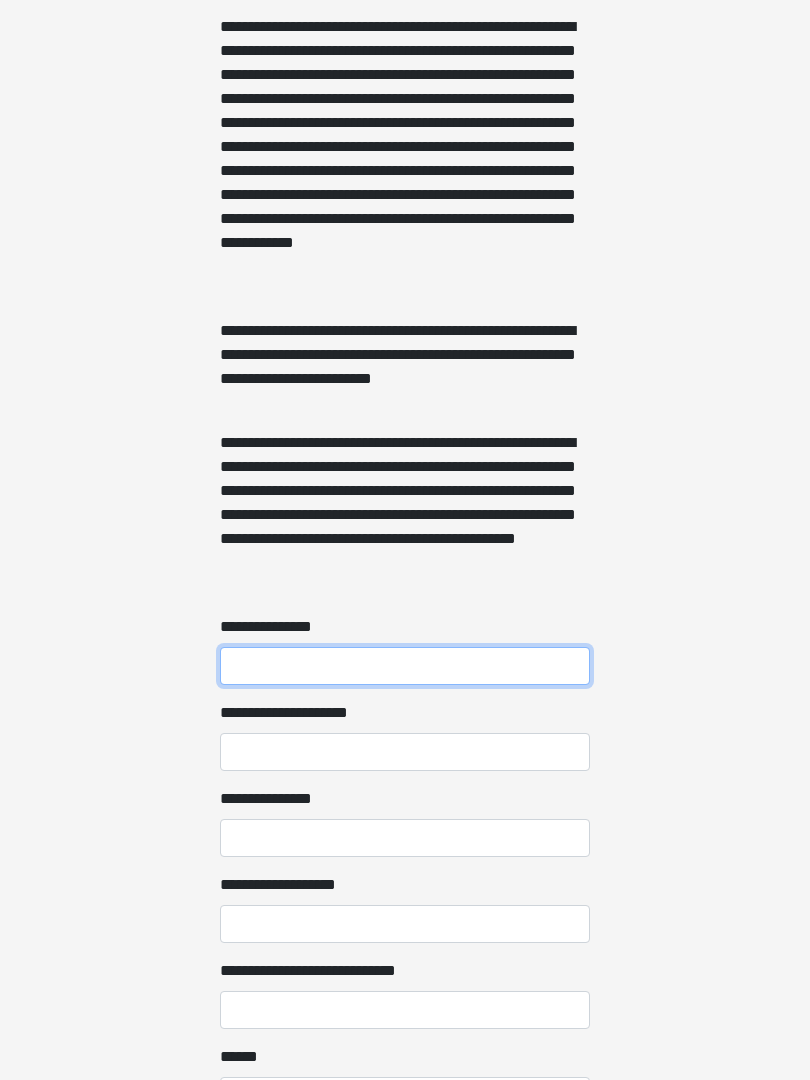 click on "**********" at bounding box center (405, 667) 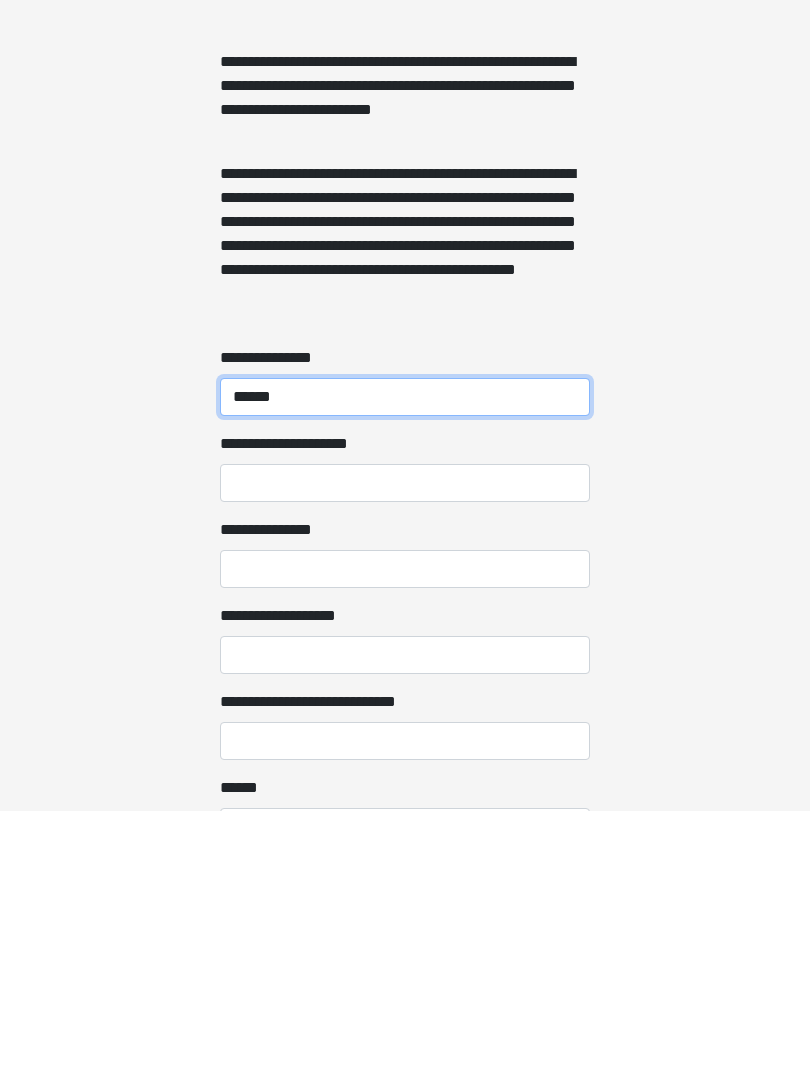 type on "******" 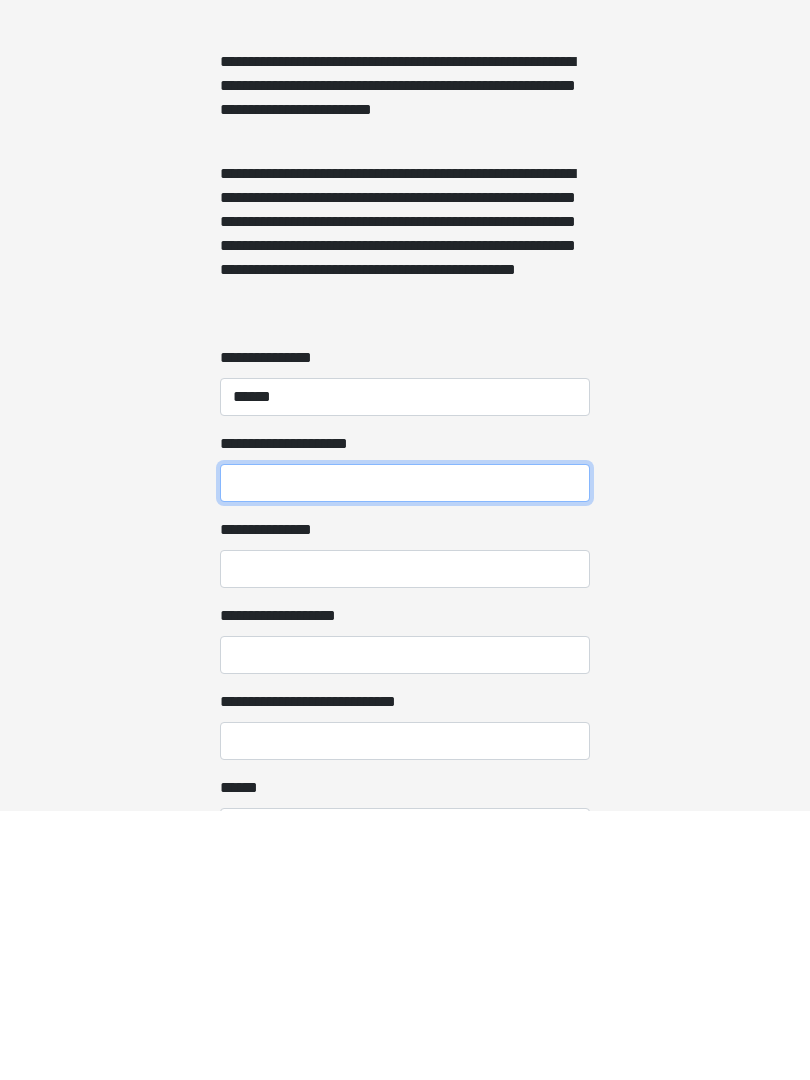 click on "**********" at bounding box center [405, 753] 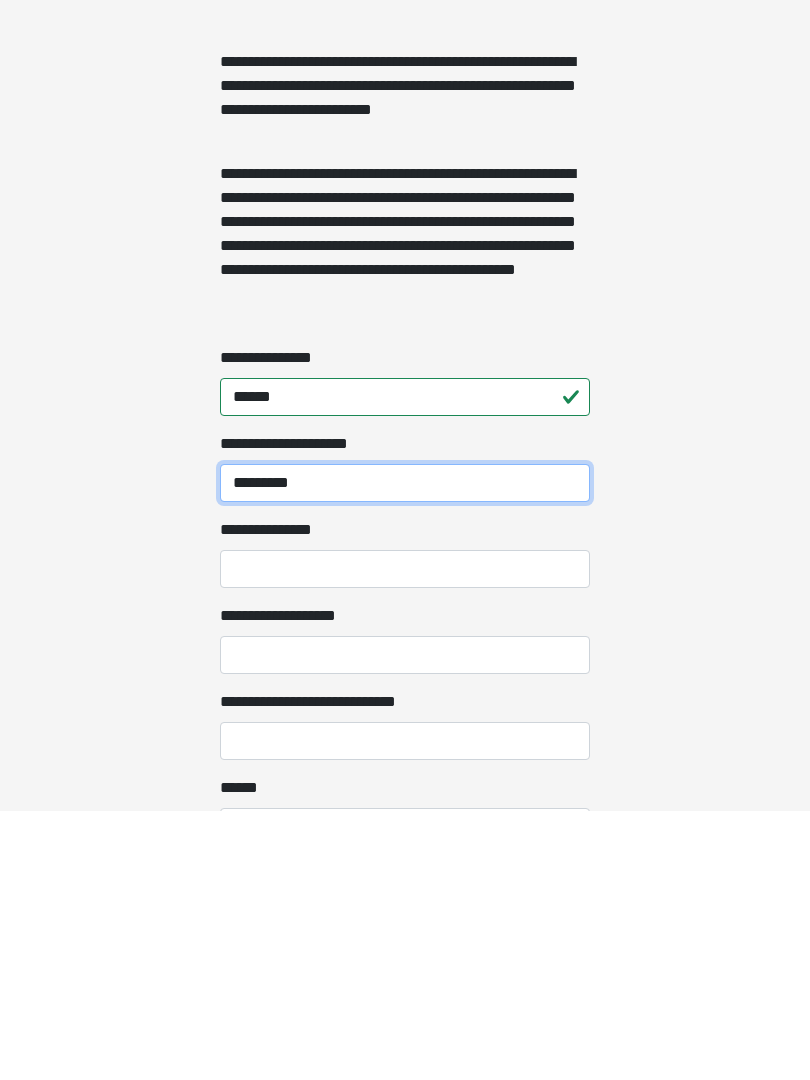 type on "*********" 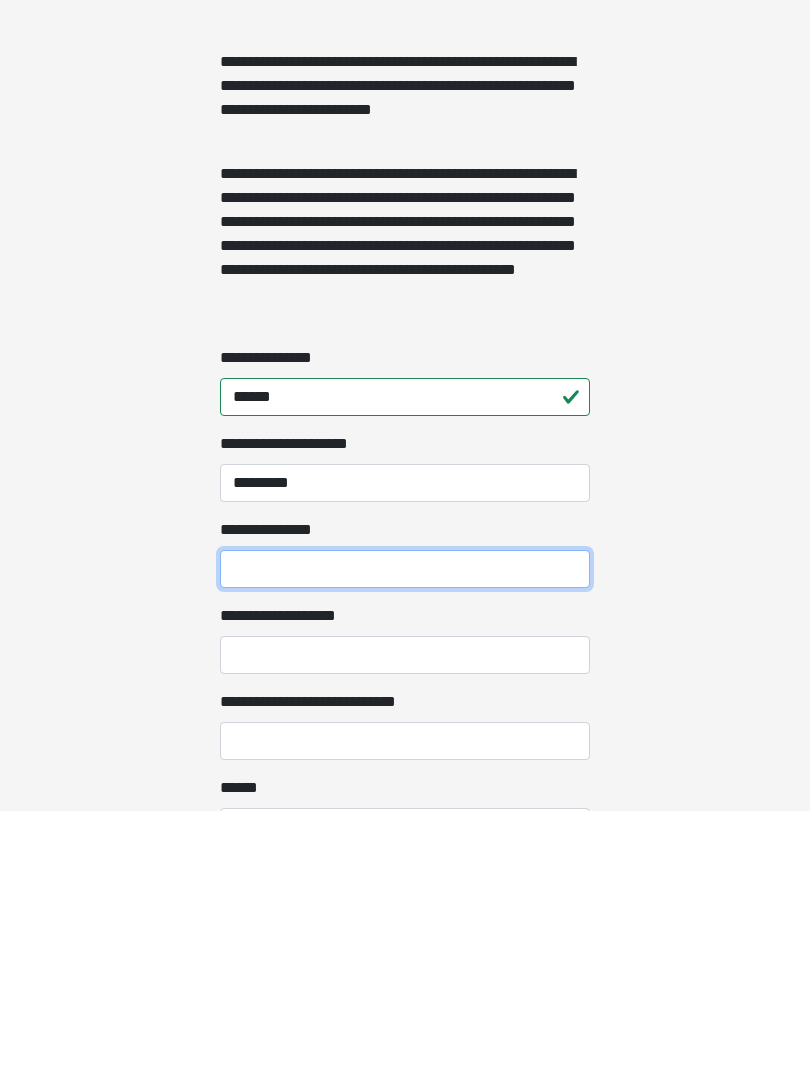 click on "**********" at bounding box center [405, 839] 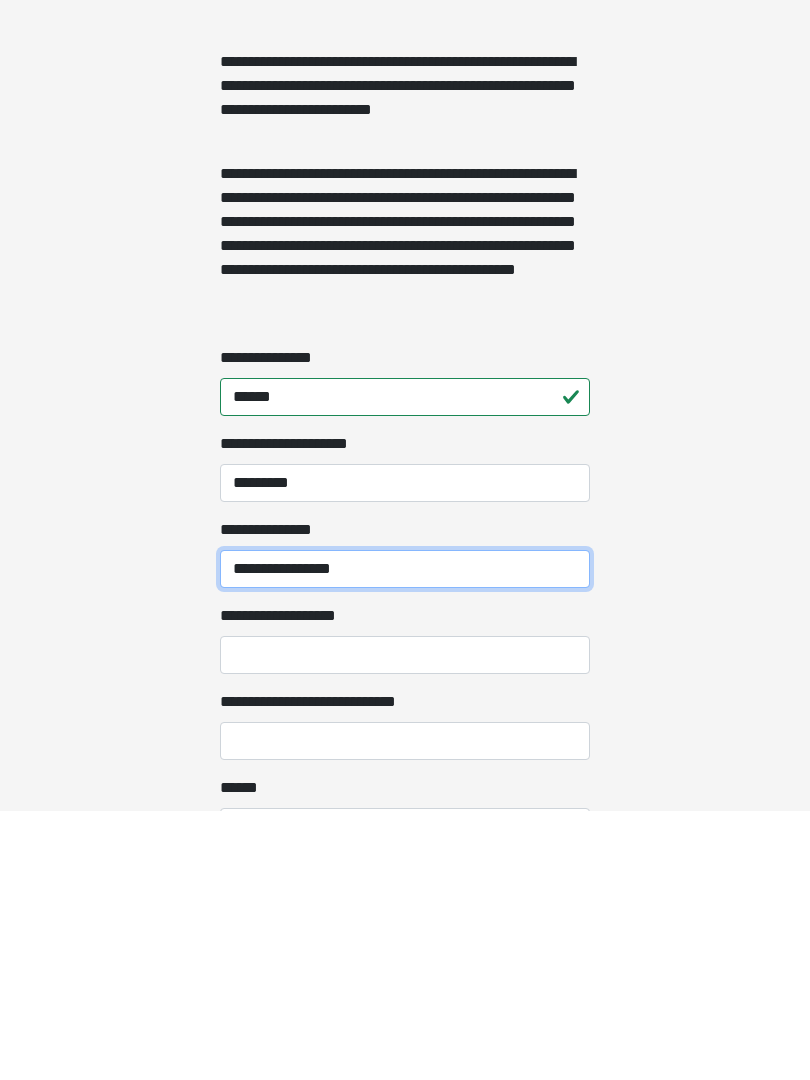 type on "**********" 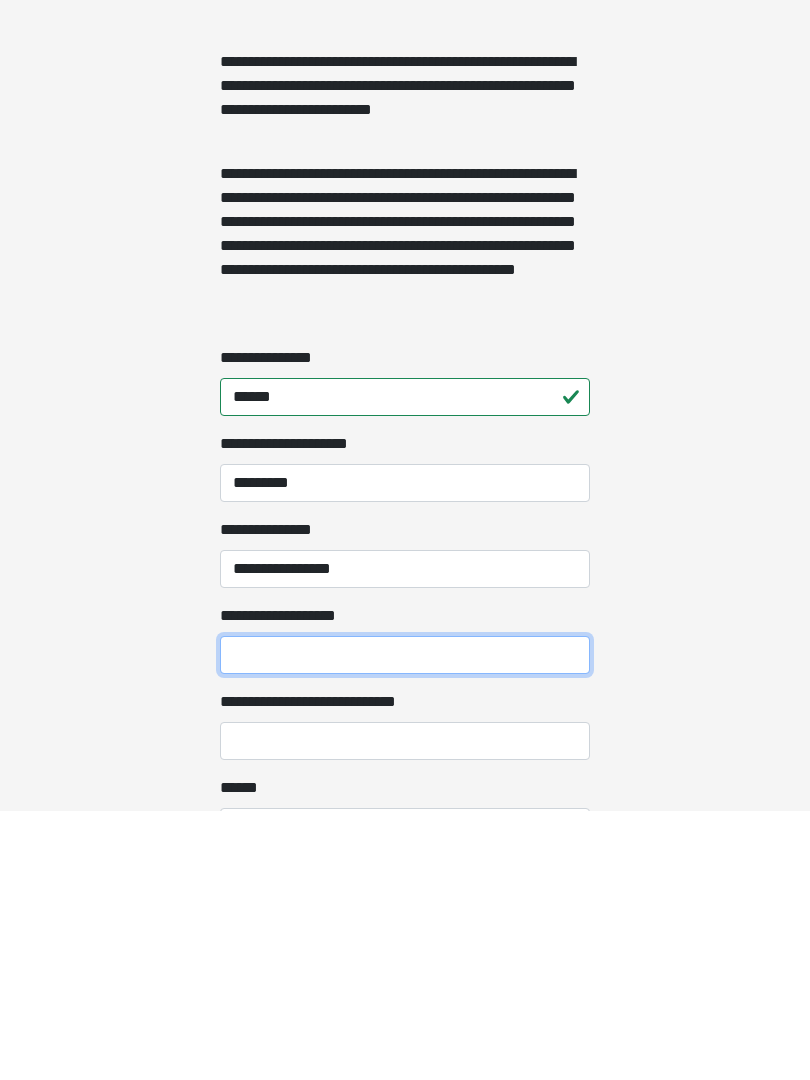 click on "**********" at bounding box center (405, 925) 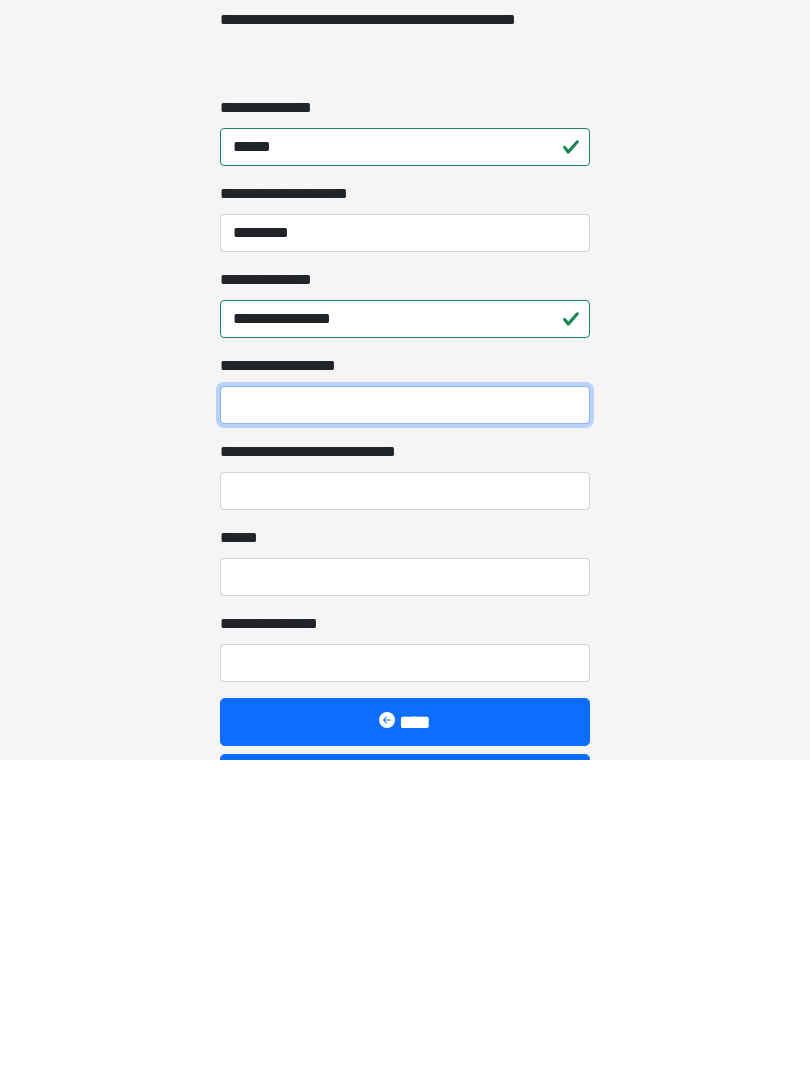 scroll, scrollTop: 1467, scrollLeft: 0, axis: vertical 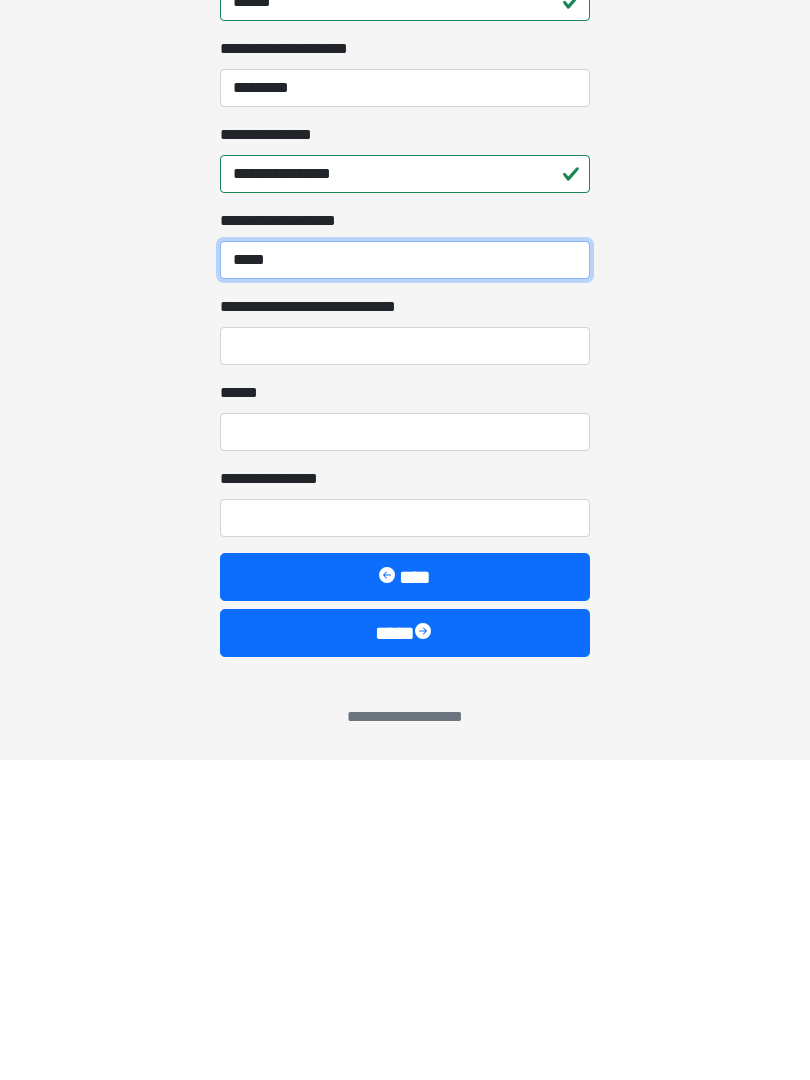type on "*****" 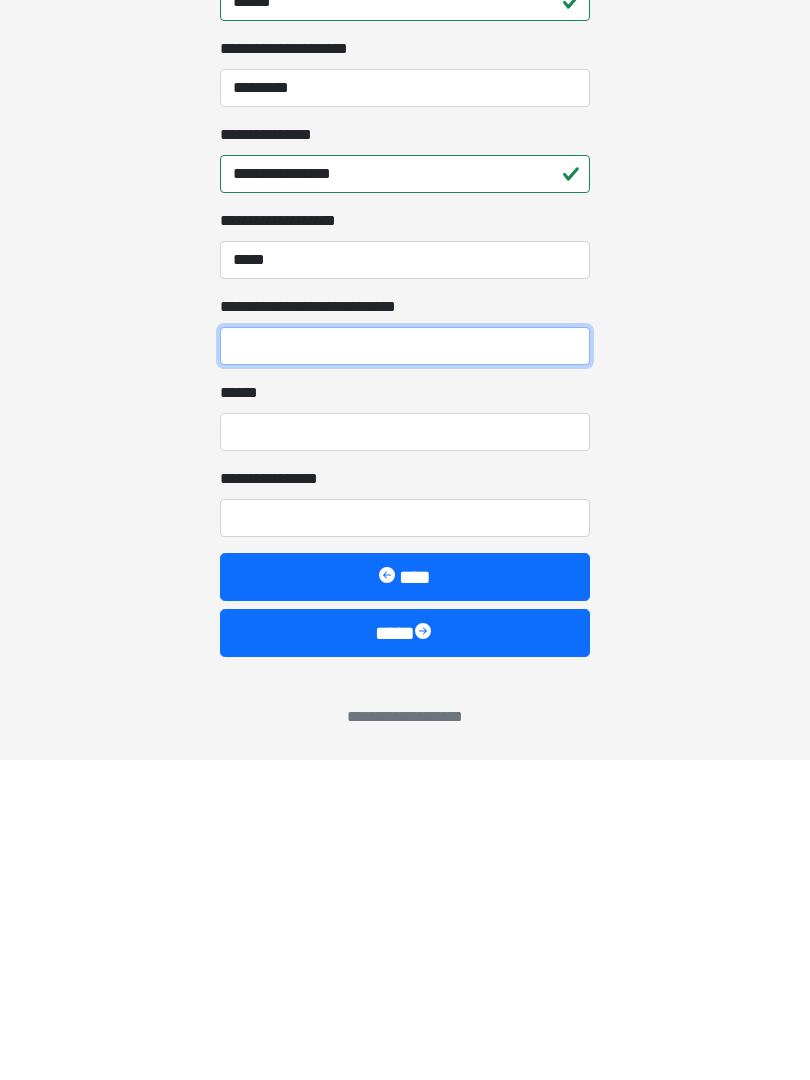 click on "**********" at bounding box center (405, 666) 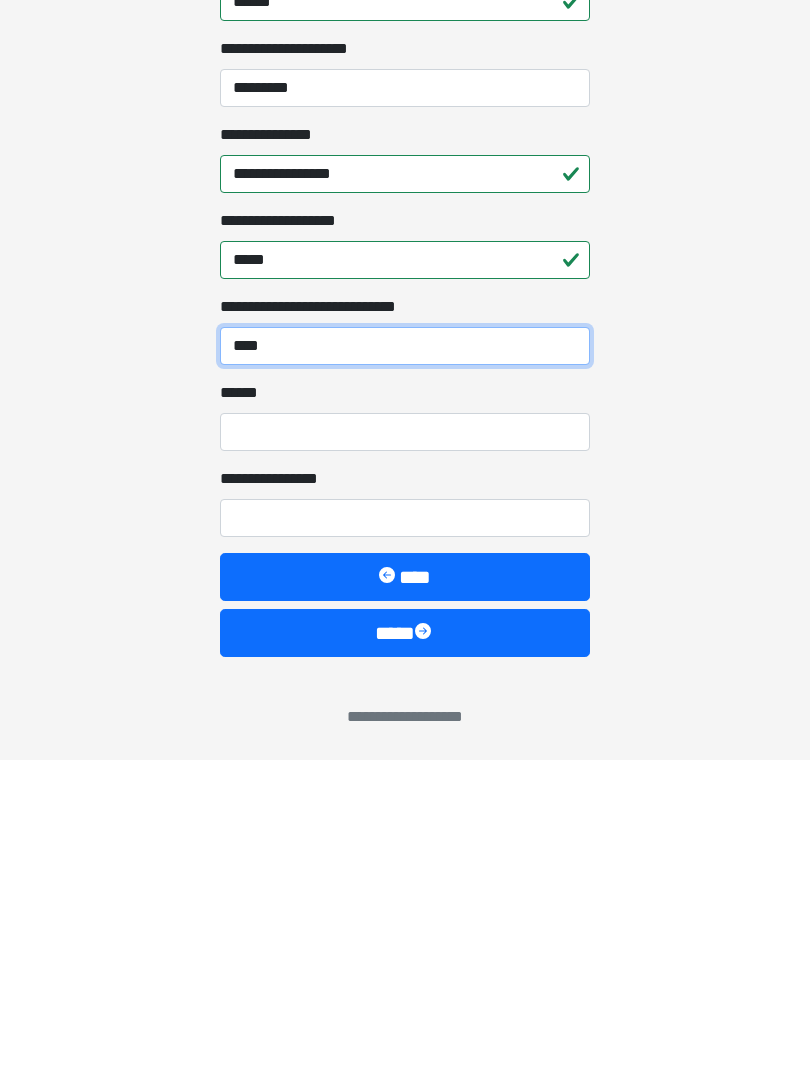 type on "****" 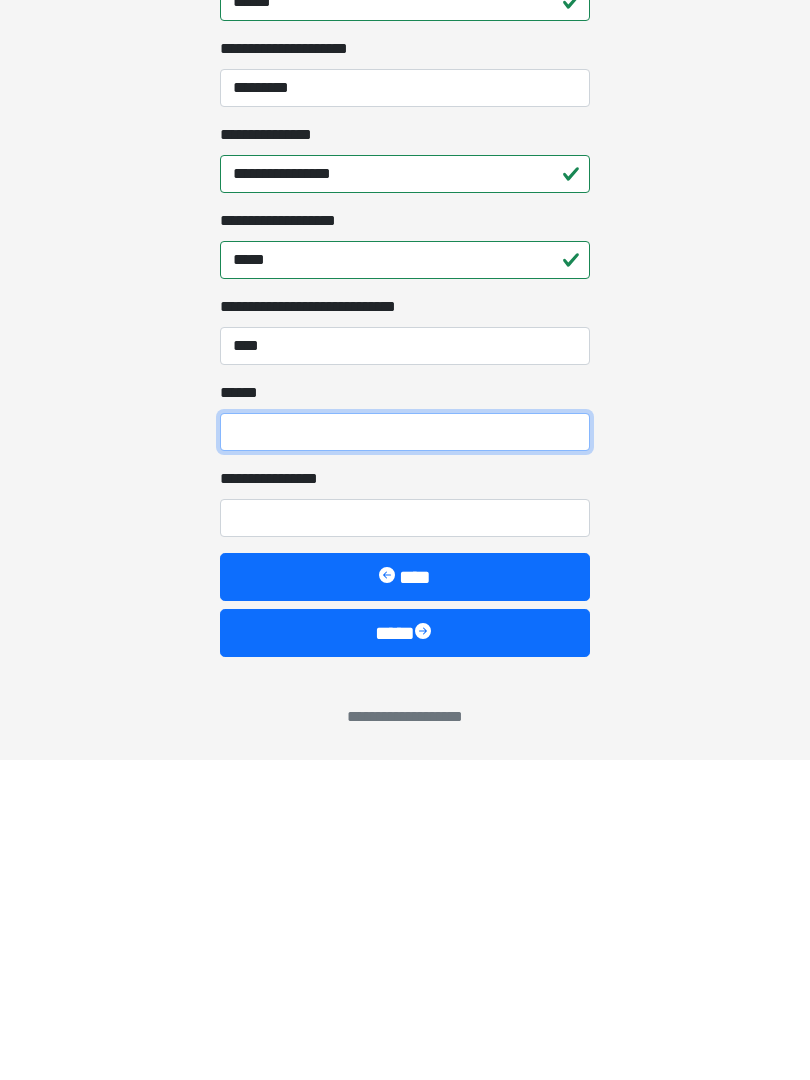 click on "**** *" at bounding box center (405, 752) 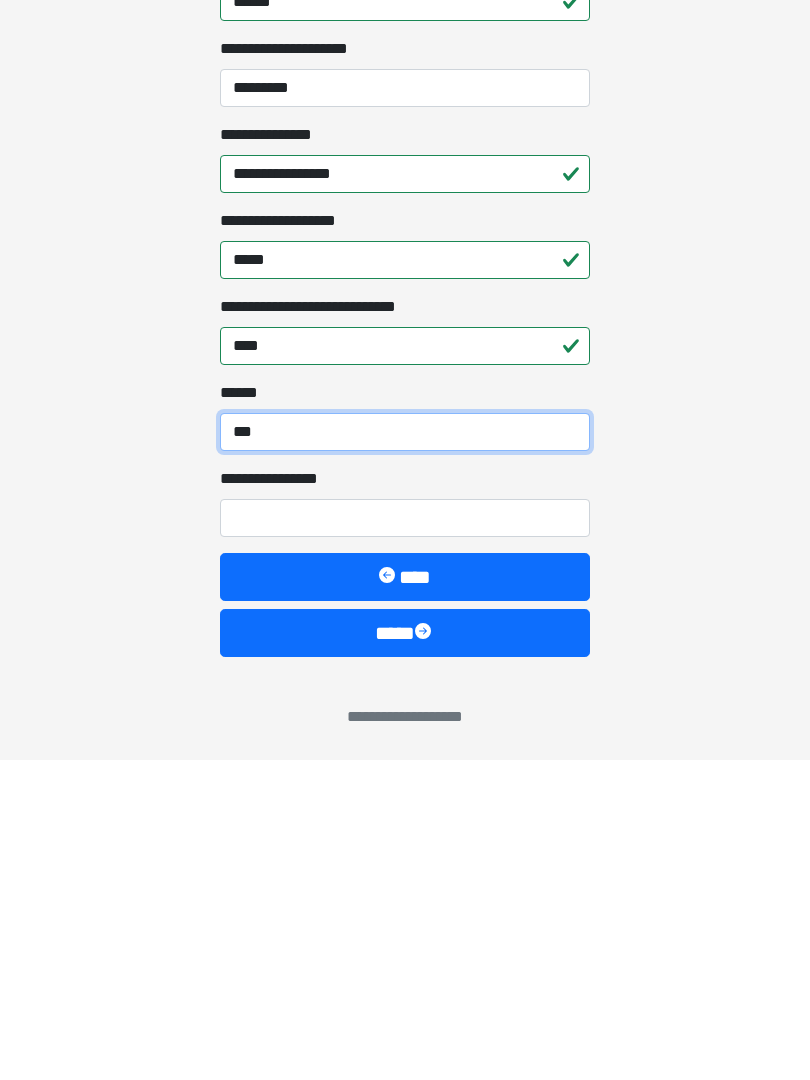 type on "***" 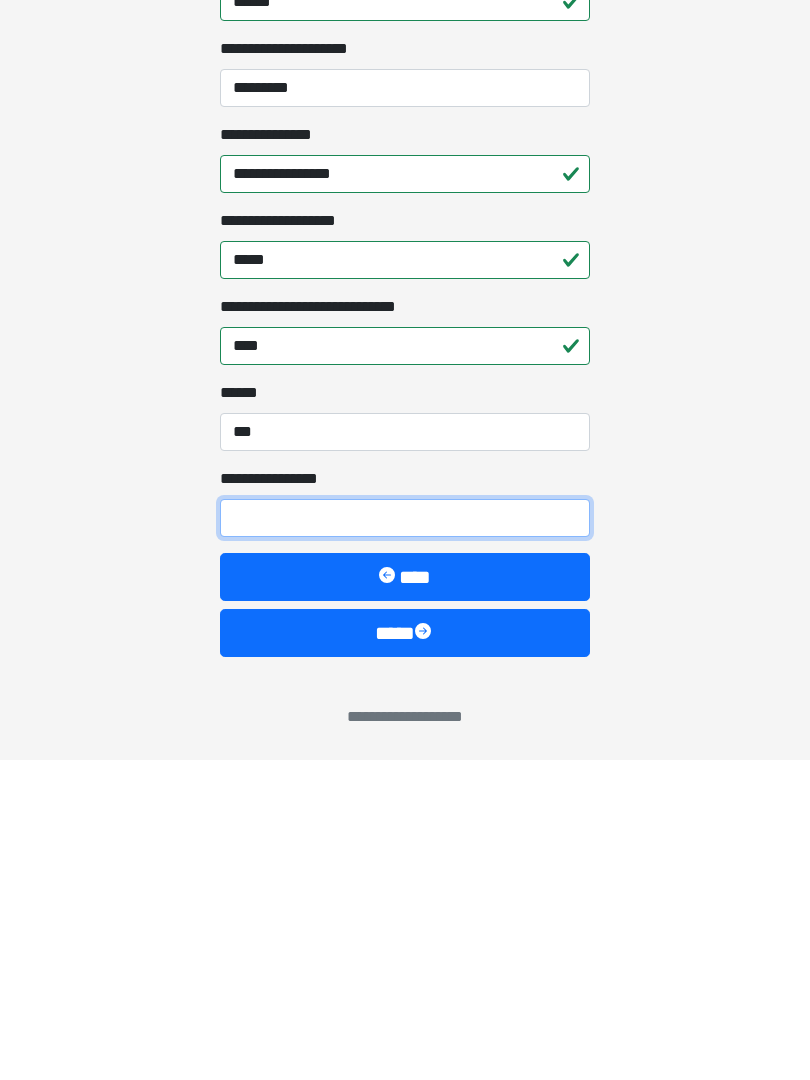 click on "**********" at bounding box center [405, 838] 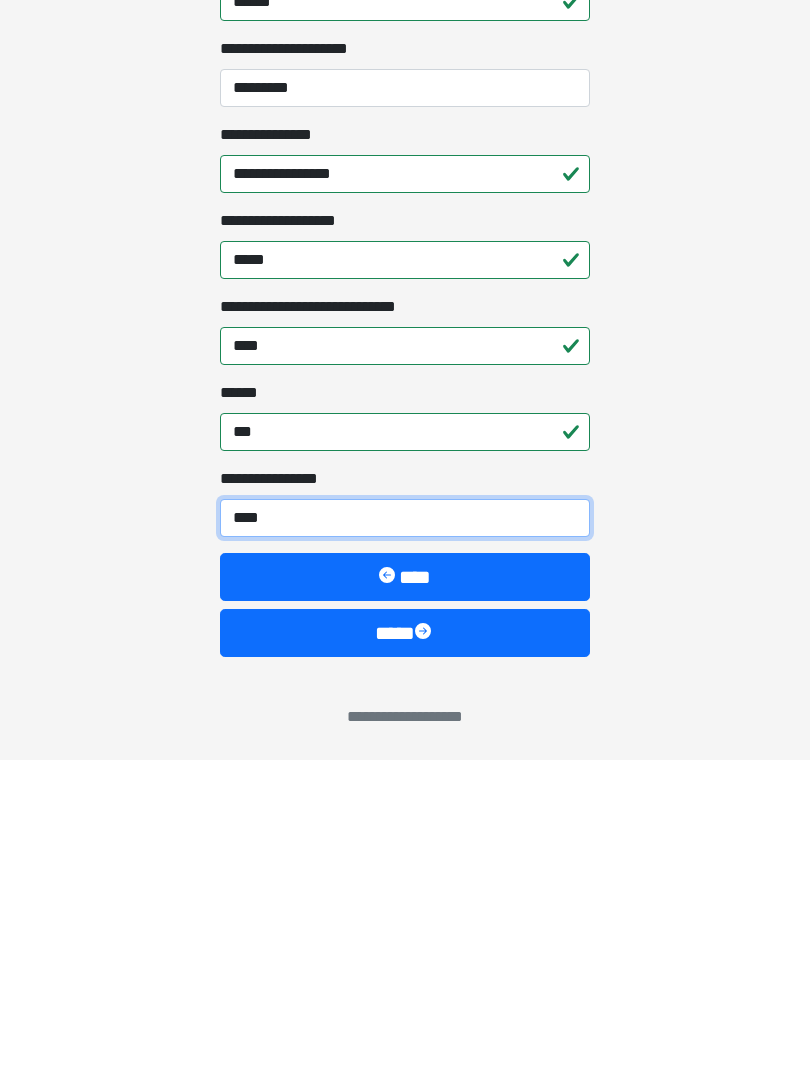 type on "*****" 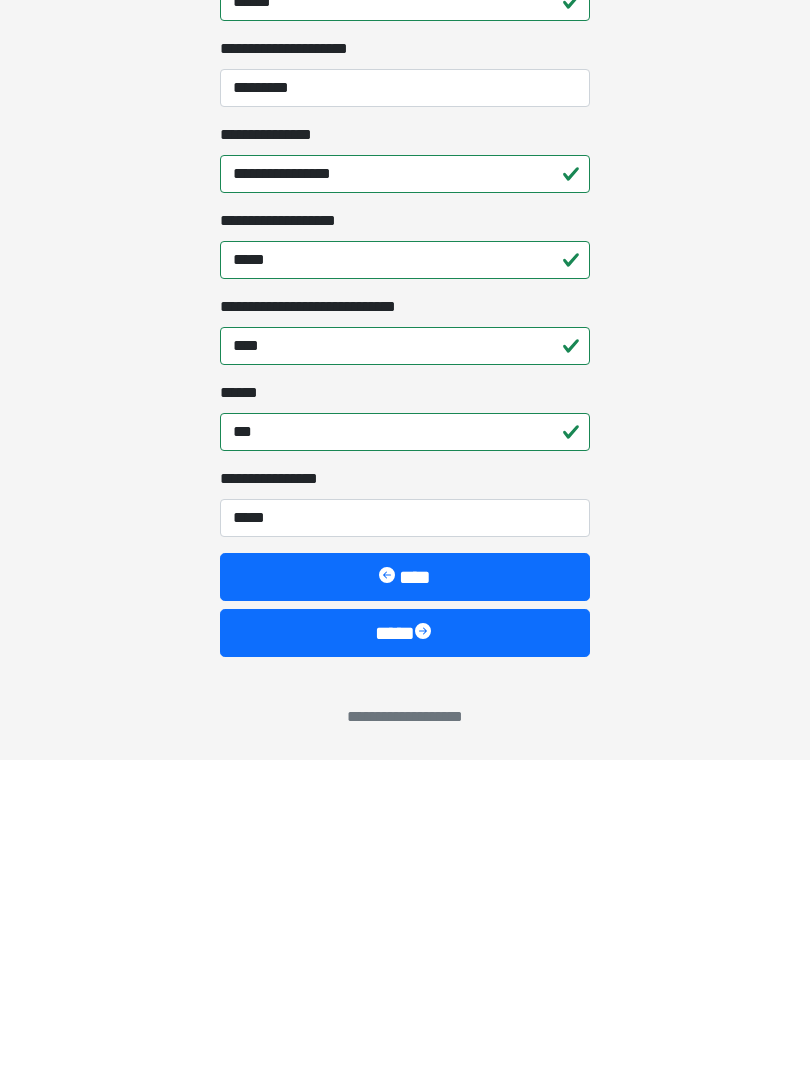 click on "****" at bounding box center [405, 953] 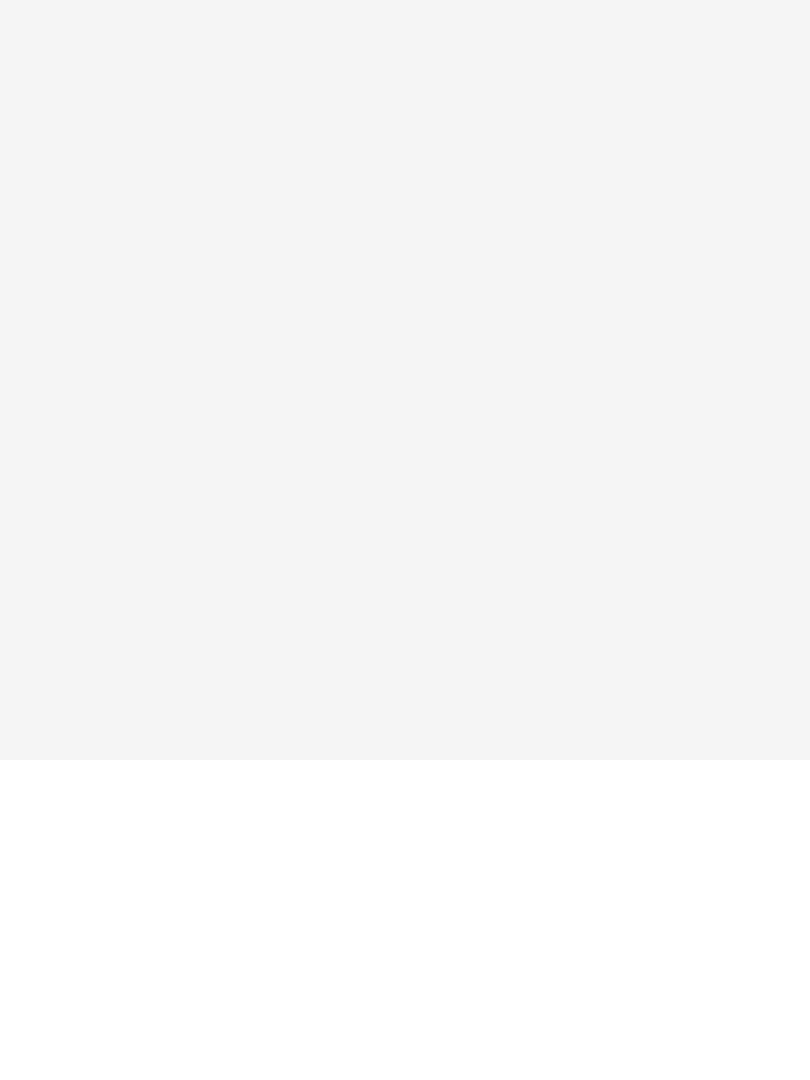 scroll, scrollTop: 0, scrollLeft: 0, axis: both 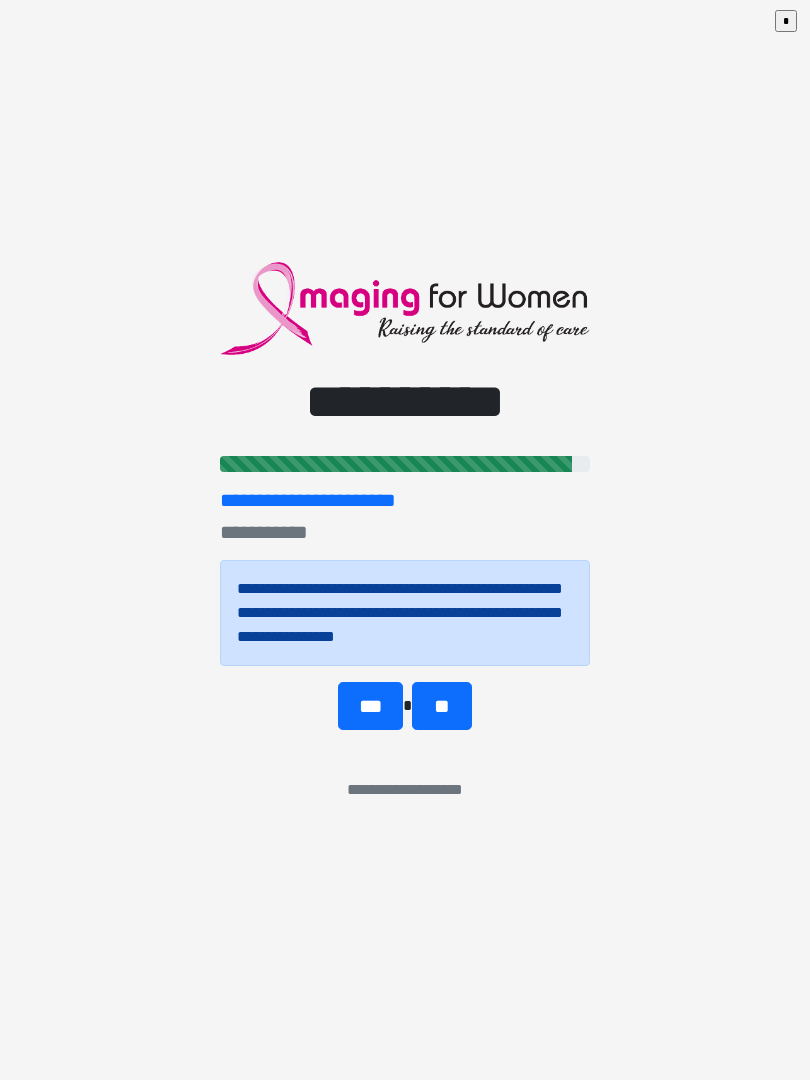 click on "**" at bounding box center (441, 706) 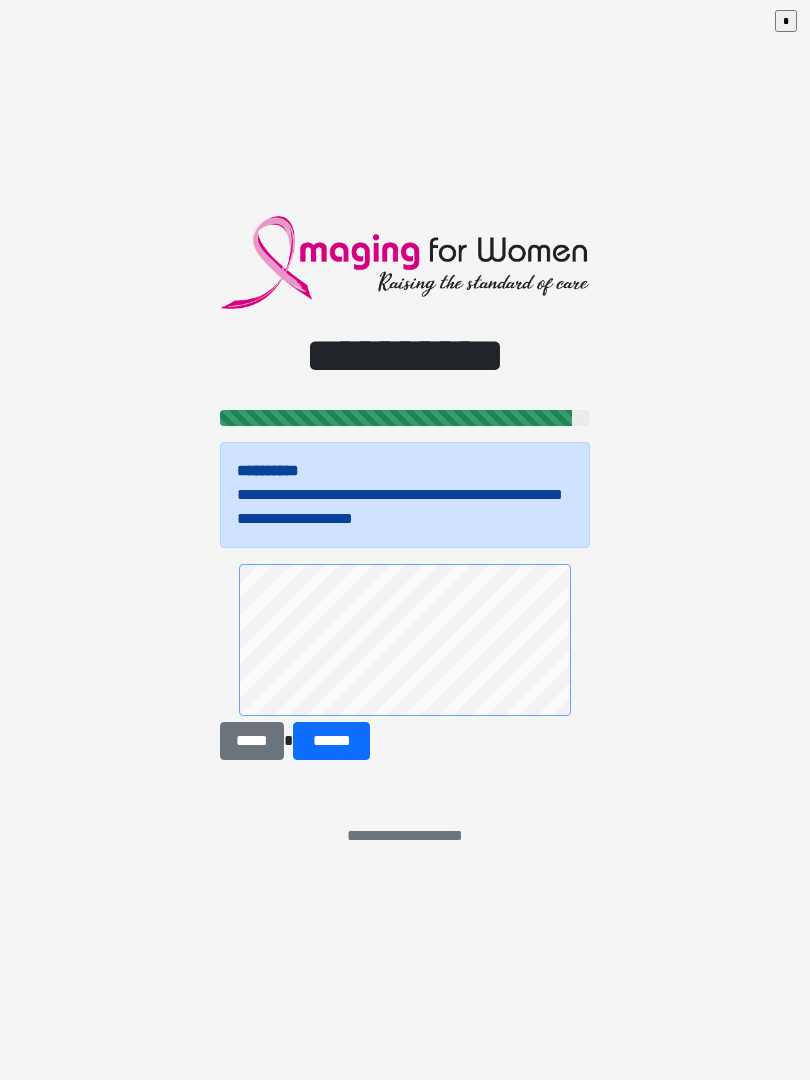 click on "*****" at bounding box center (252, 741) 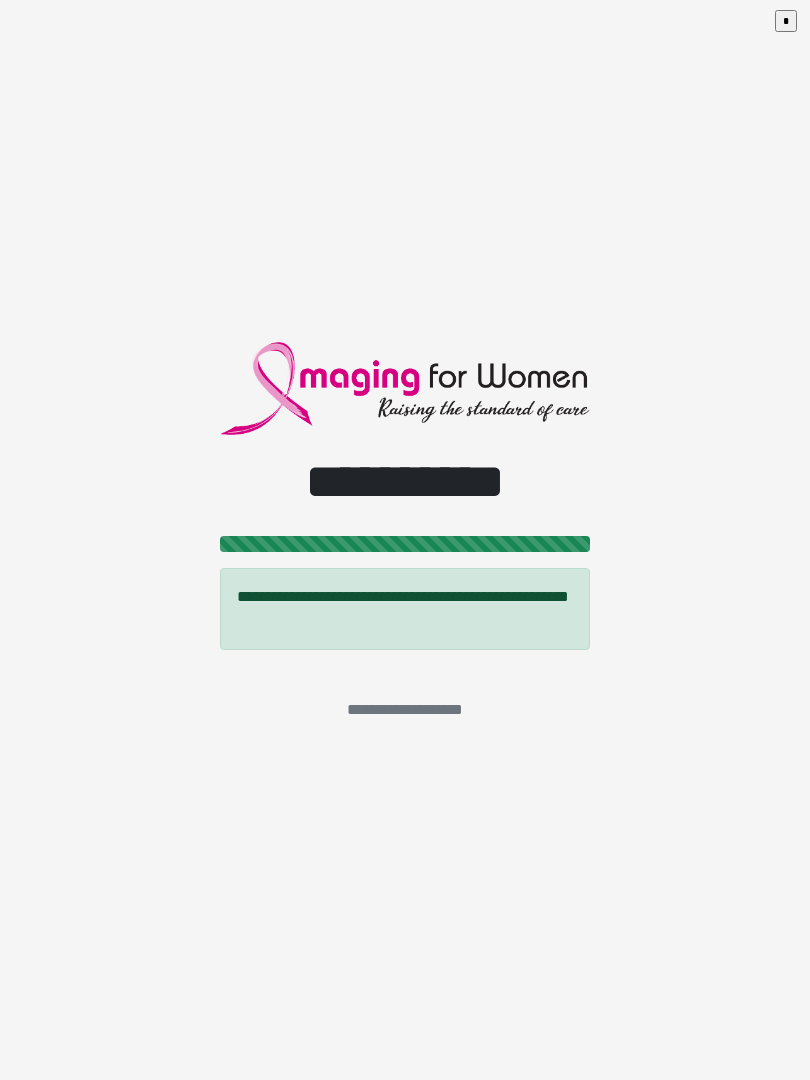 click on "**********" at bounding box center [405, 540] 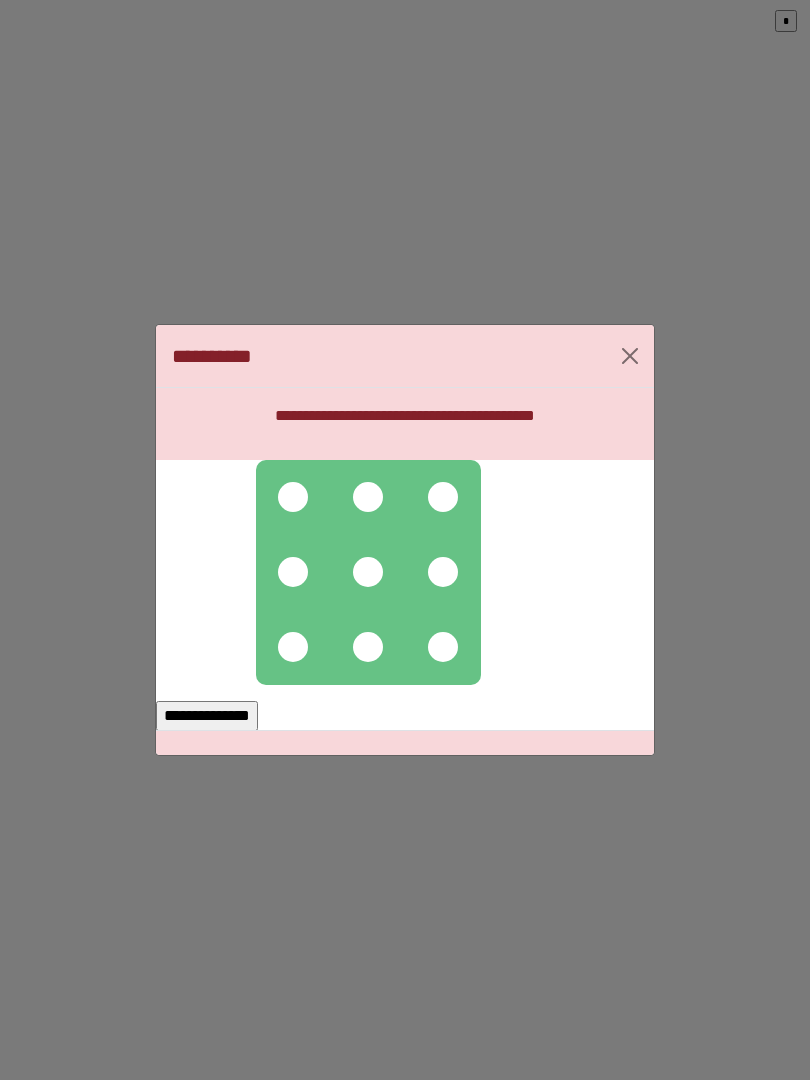 click at bounding box center (293, 497) 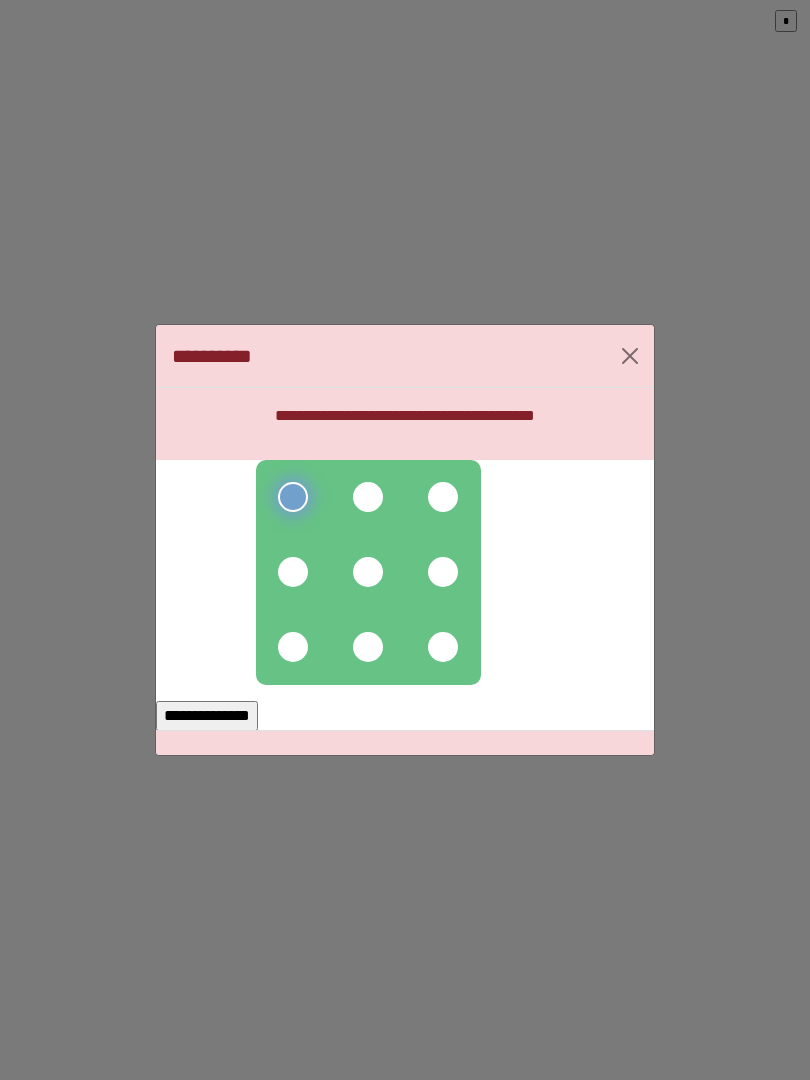 click at bounding box center [368, 497] 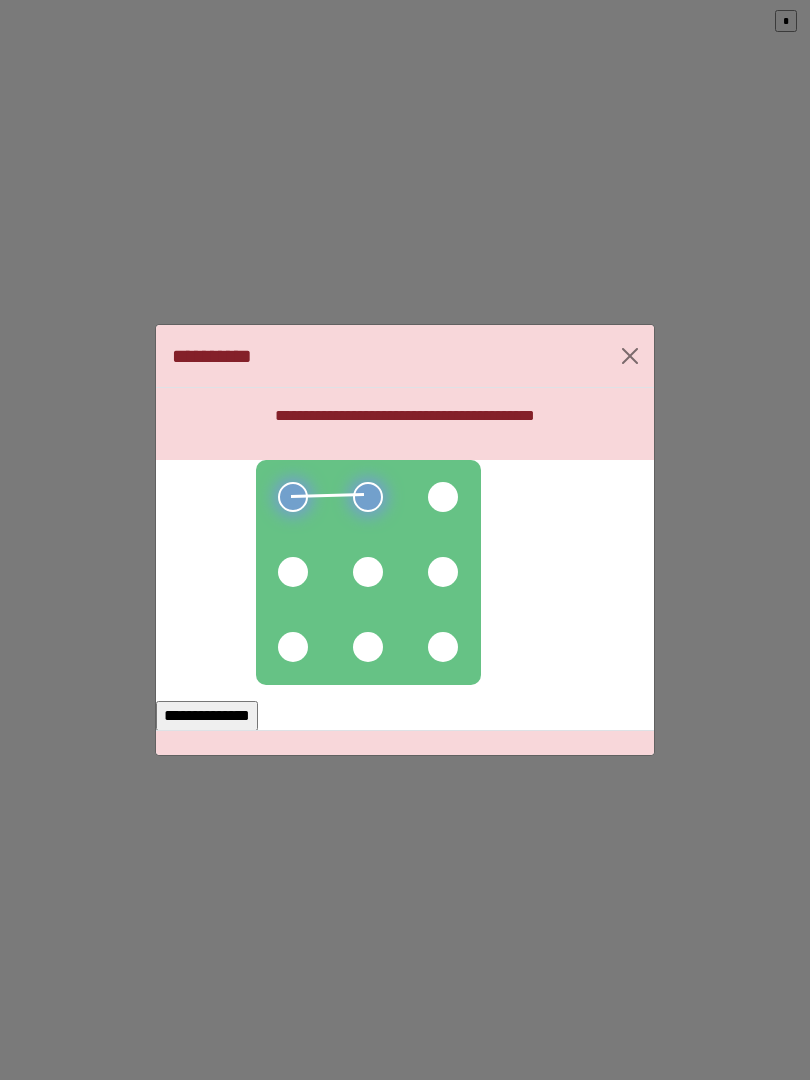 click at bounding box center (443, 497) 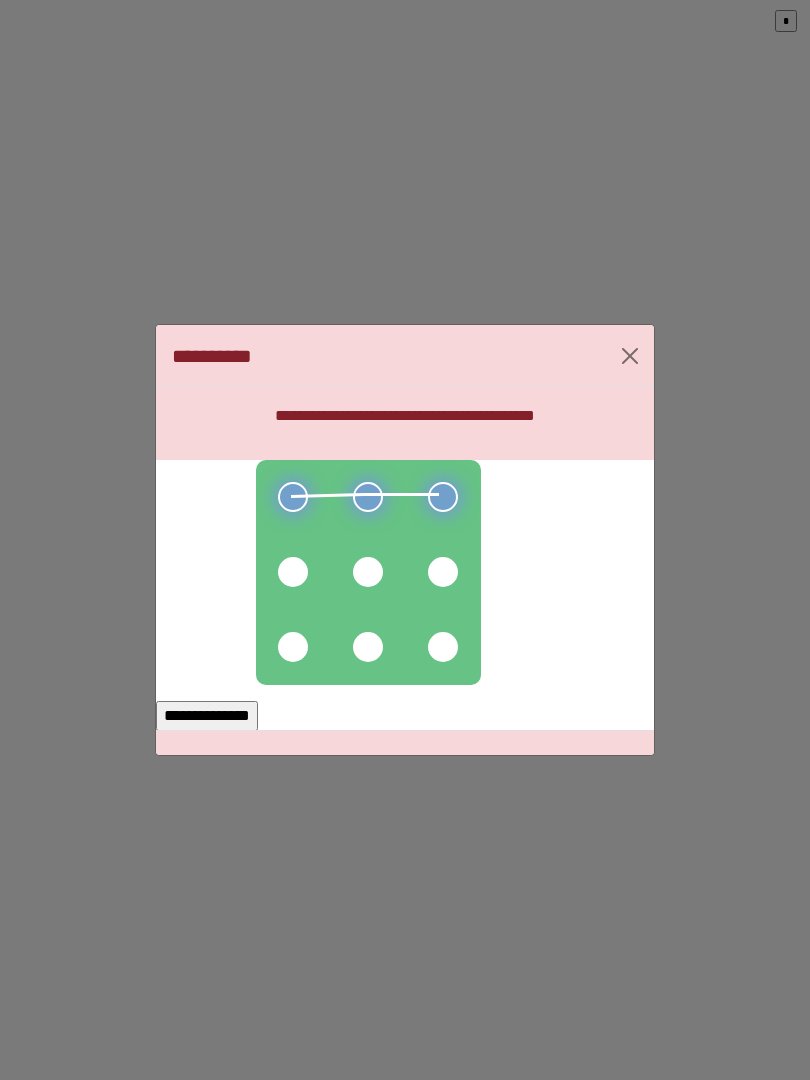 click at bounding box center [443, 572] 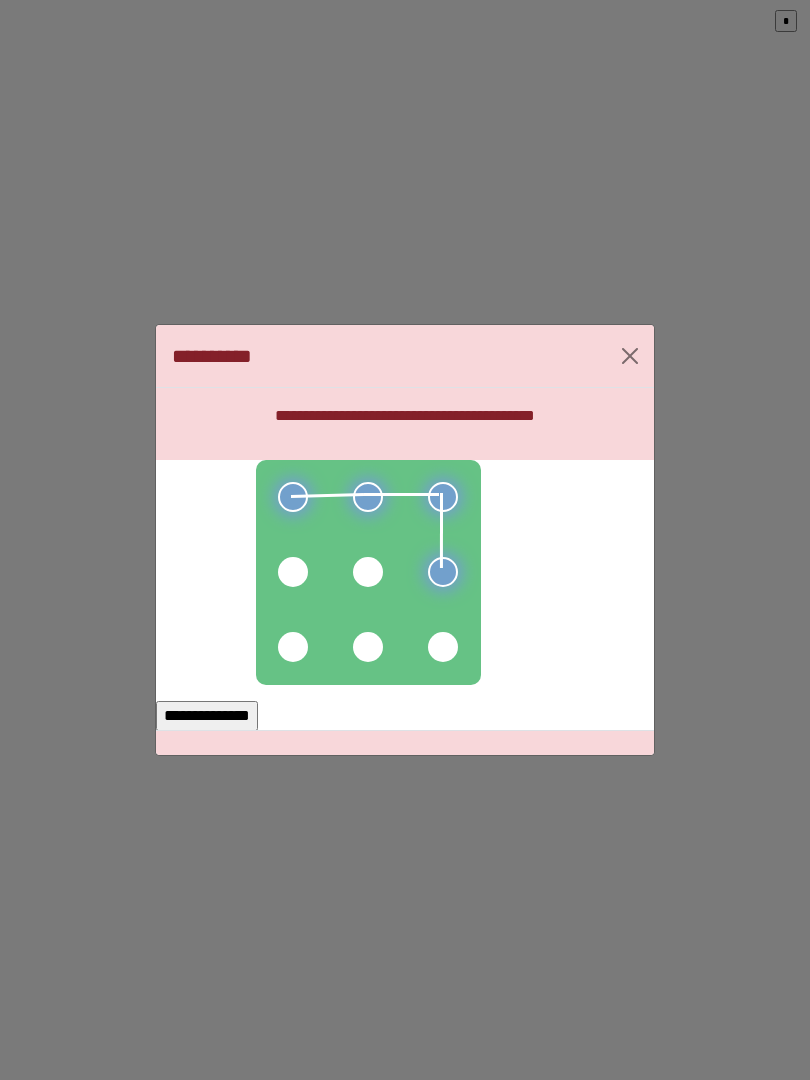 click at bounding box center (443, 647) 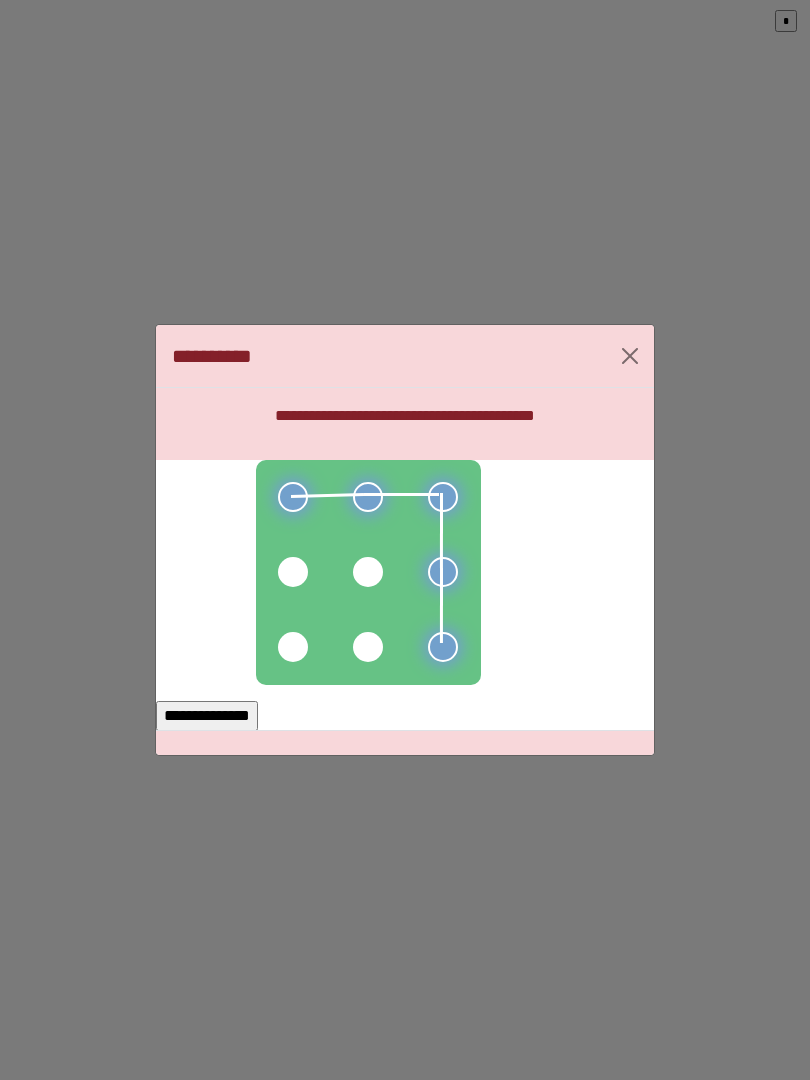 click at bounding box center (368, 647) 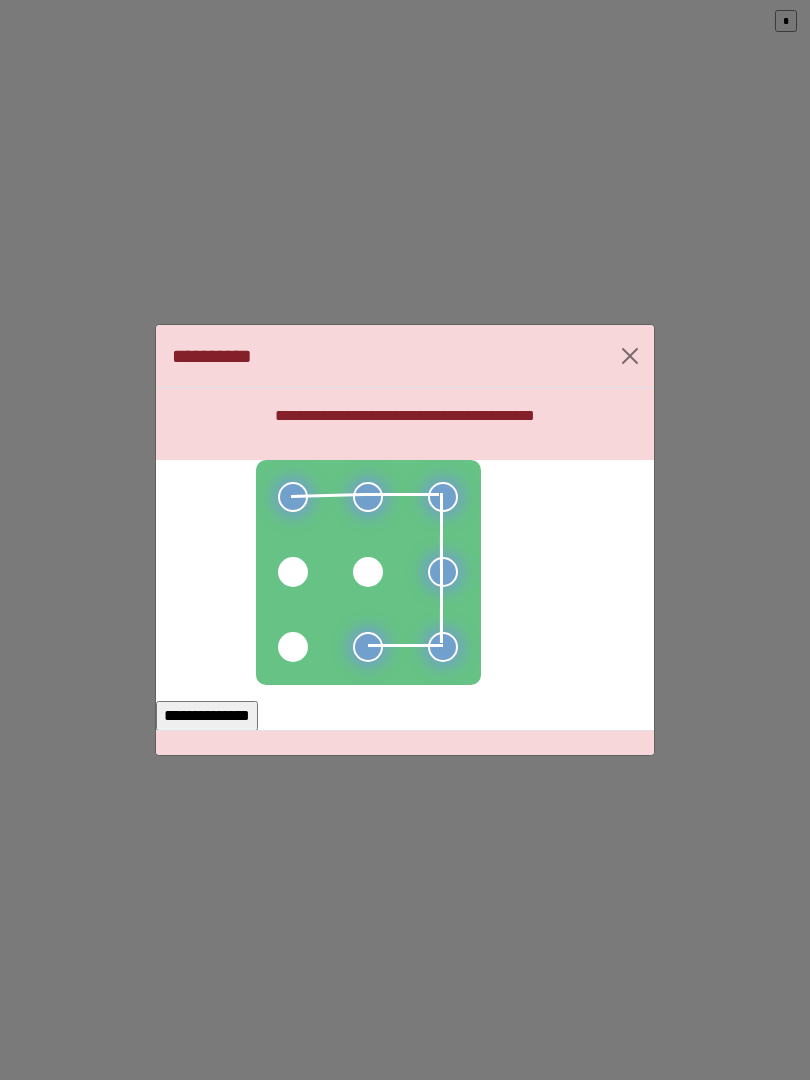 click at bounding box center (293, 647) 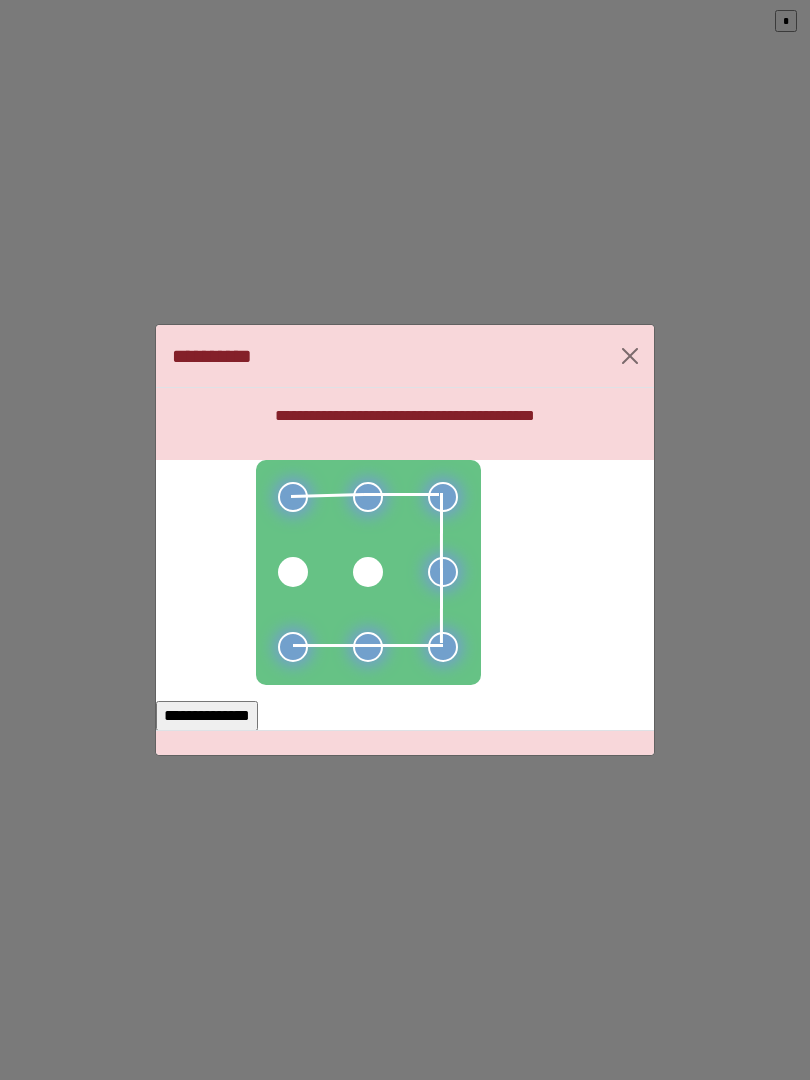 click on "**********" at bounding box center (207, 716) 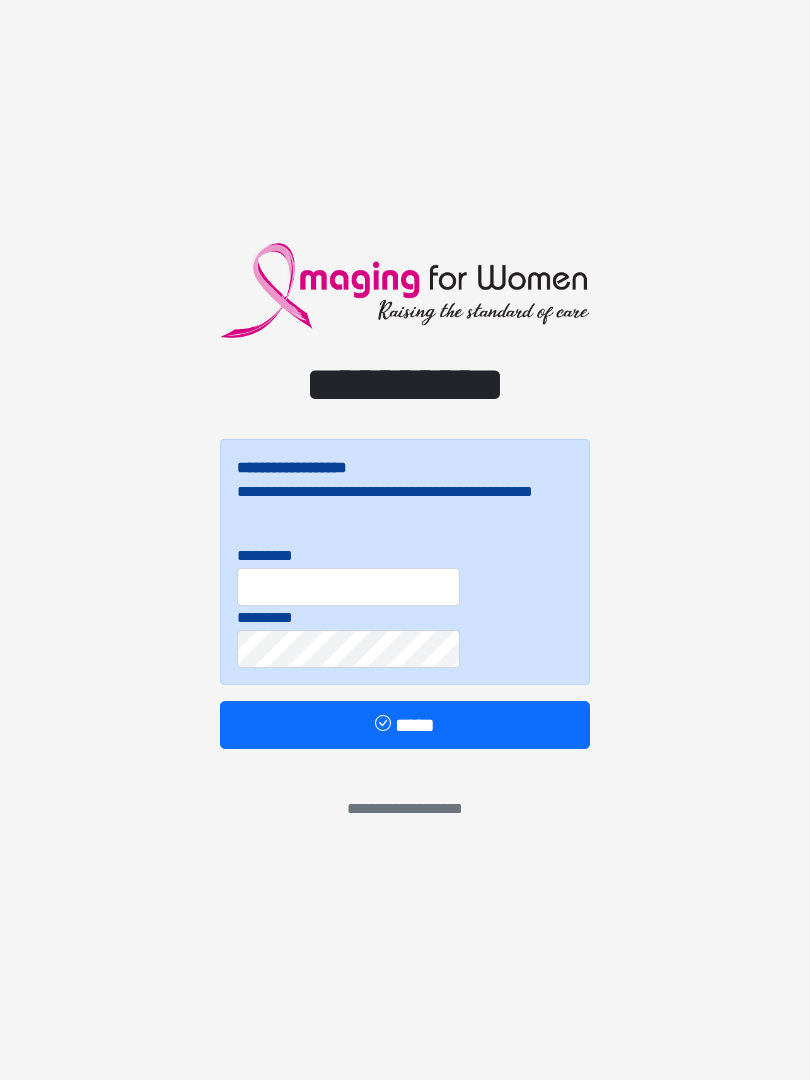 scroll, scrollTop: 0, scrollLeft: 0, axis: both 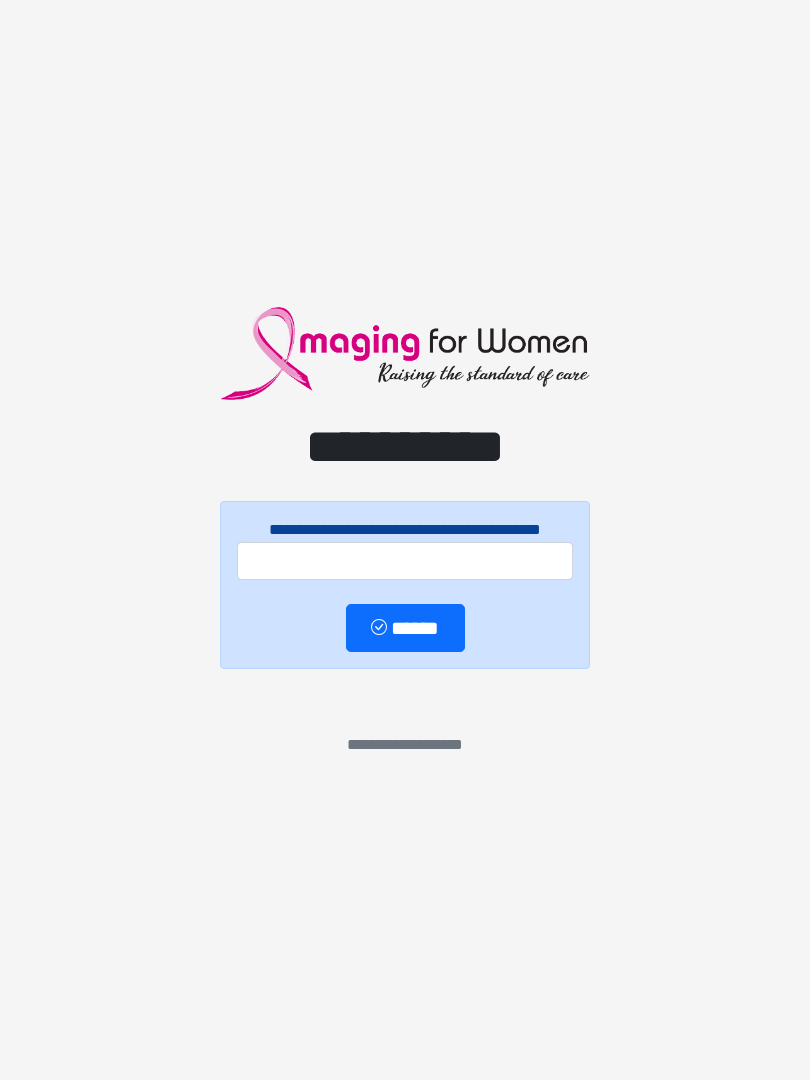 click on "**********" at bounding box center (405, 540) 